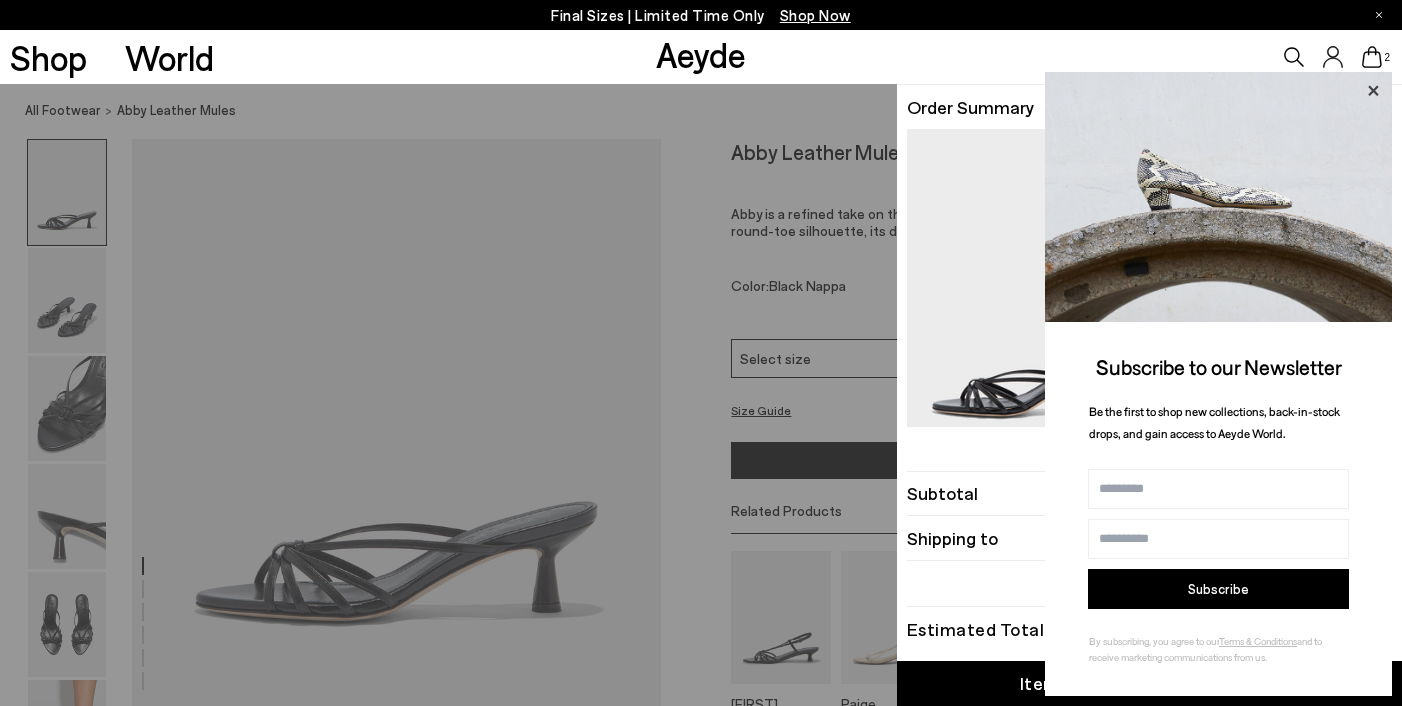 scroll, scrollTop: 0, scrollLeft: 0, axis: both 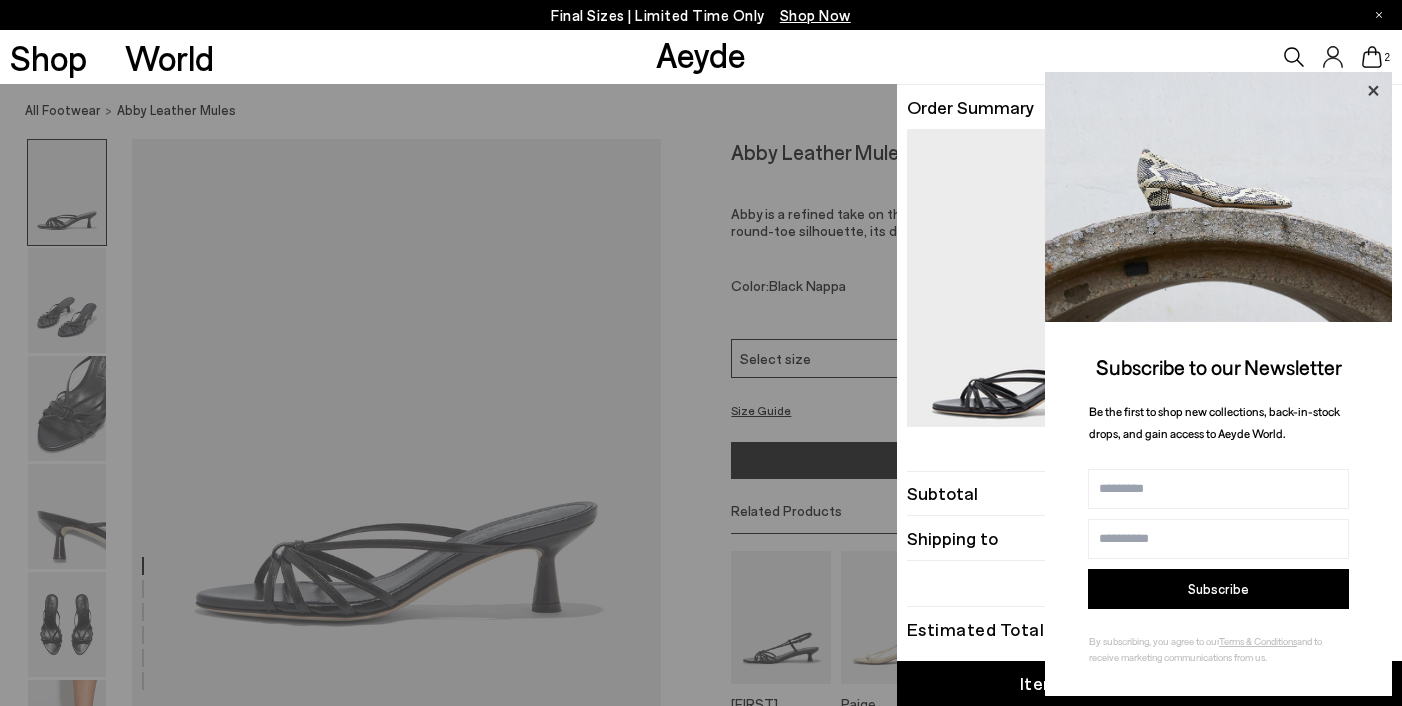 click 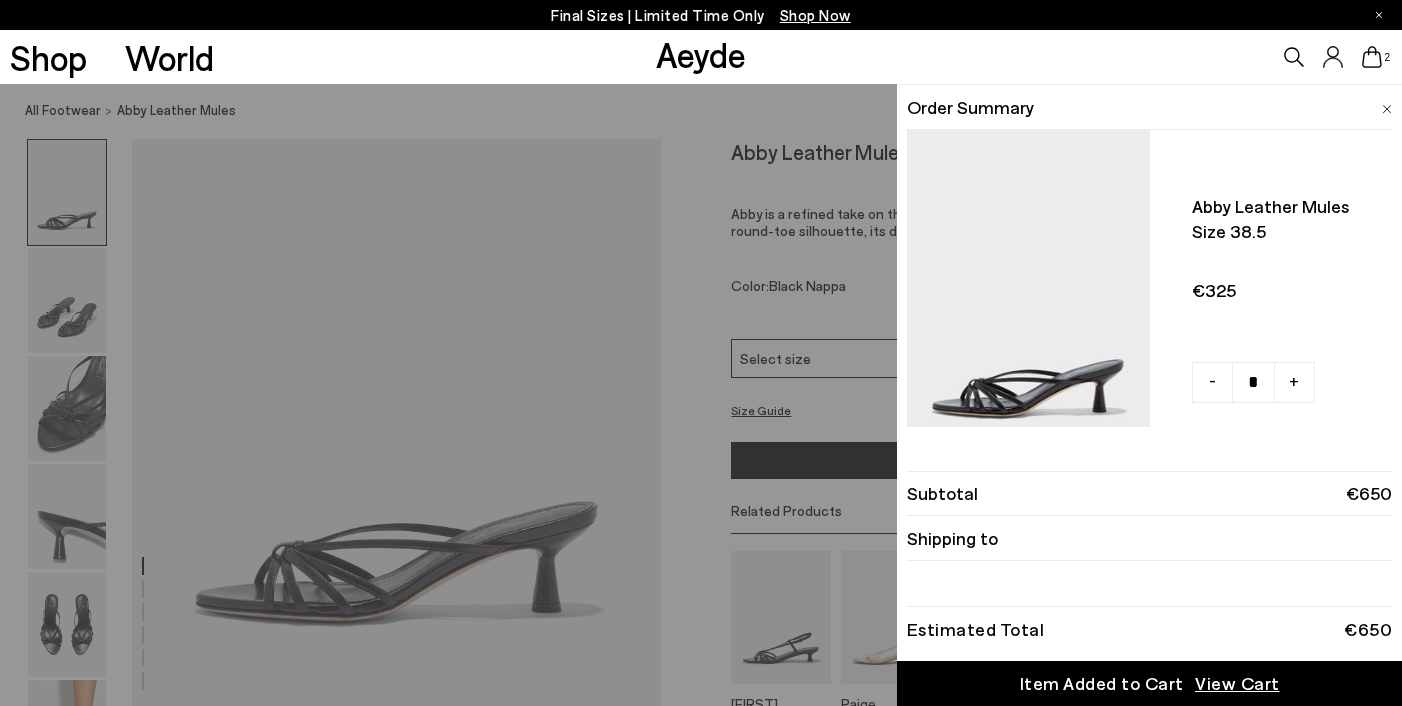click at bounding box center [1387, 109] 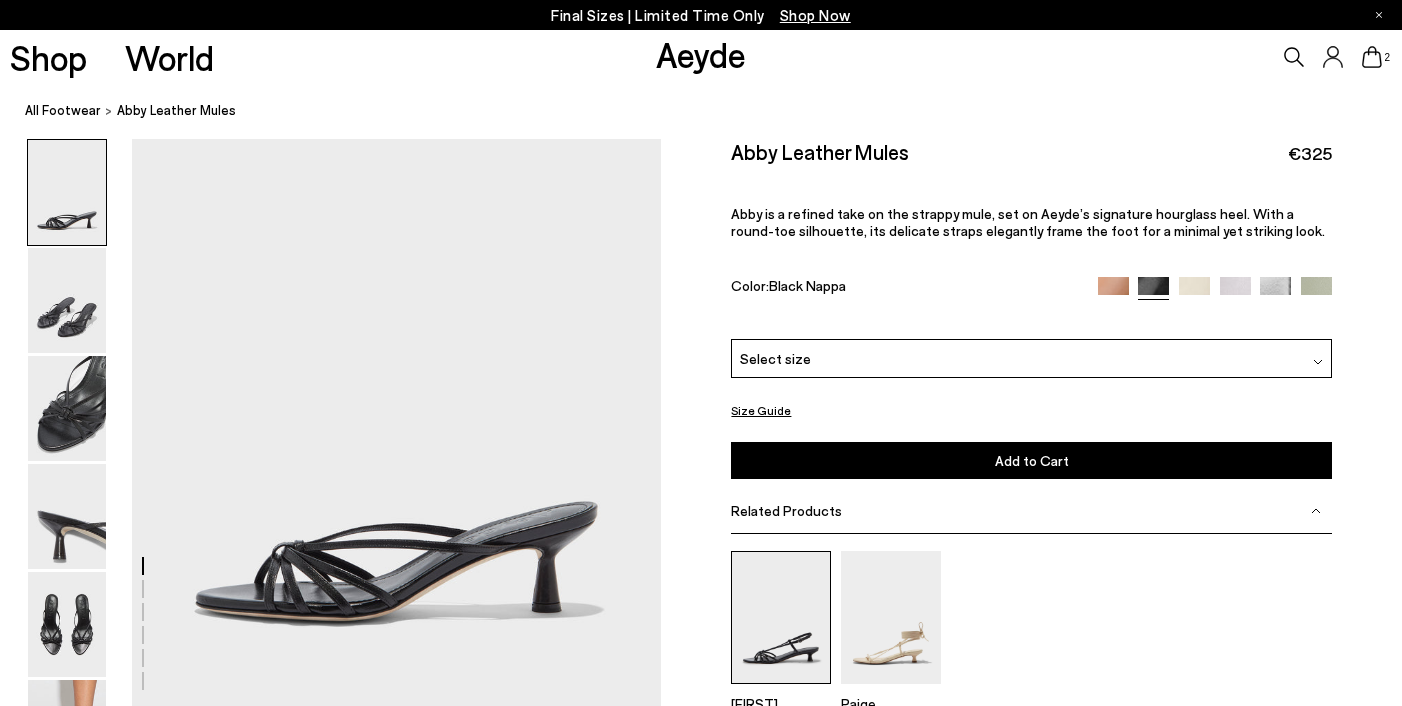 click at bounding box center (781, 617) 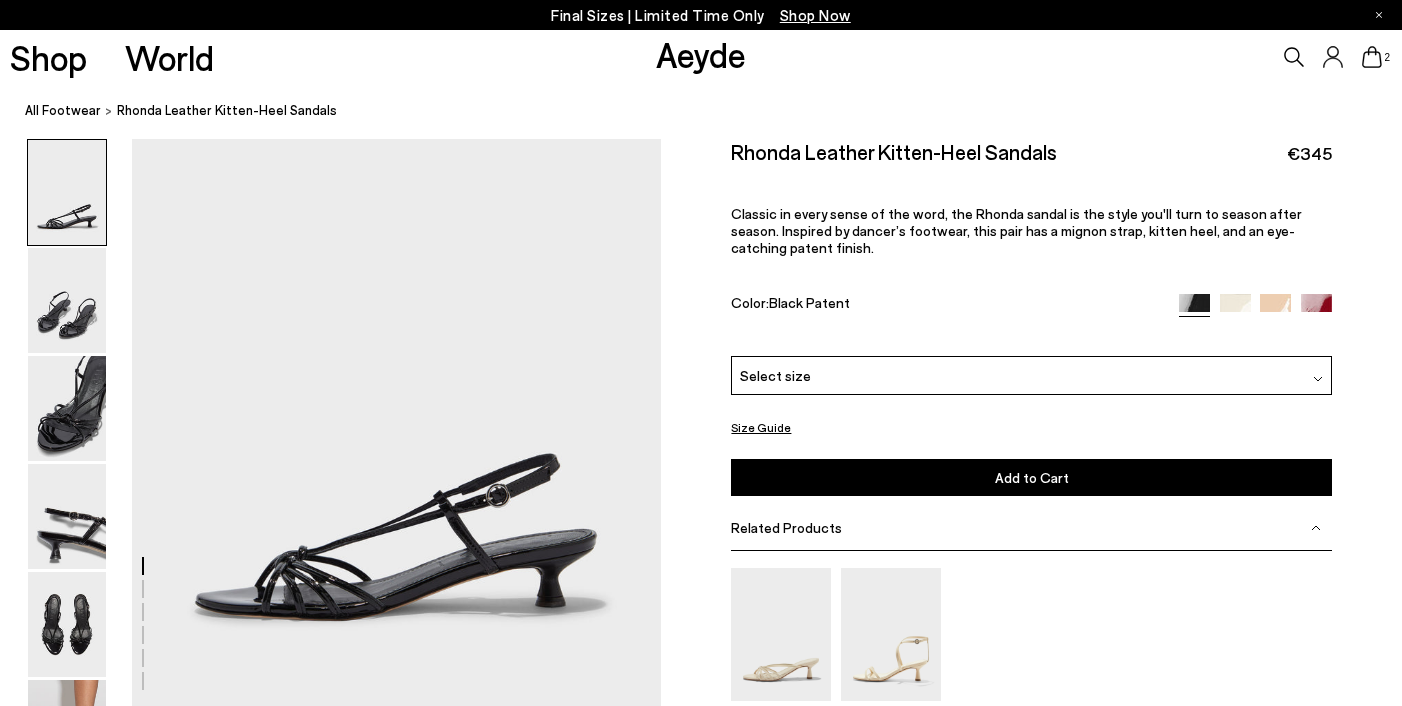 scroll, scrollTop: 0, scrollLeft: 0, axis: both 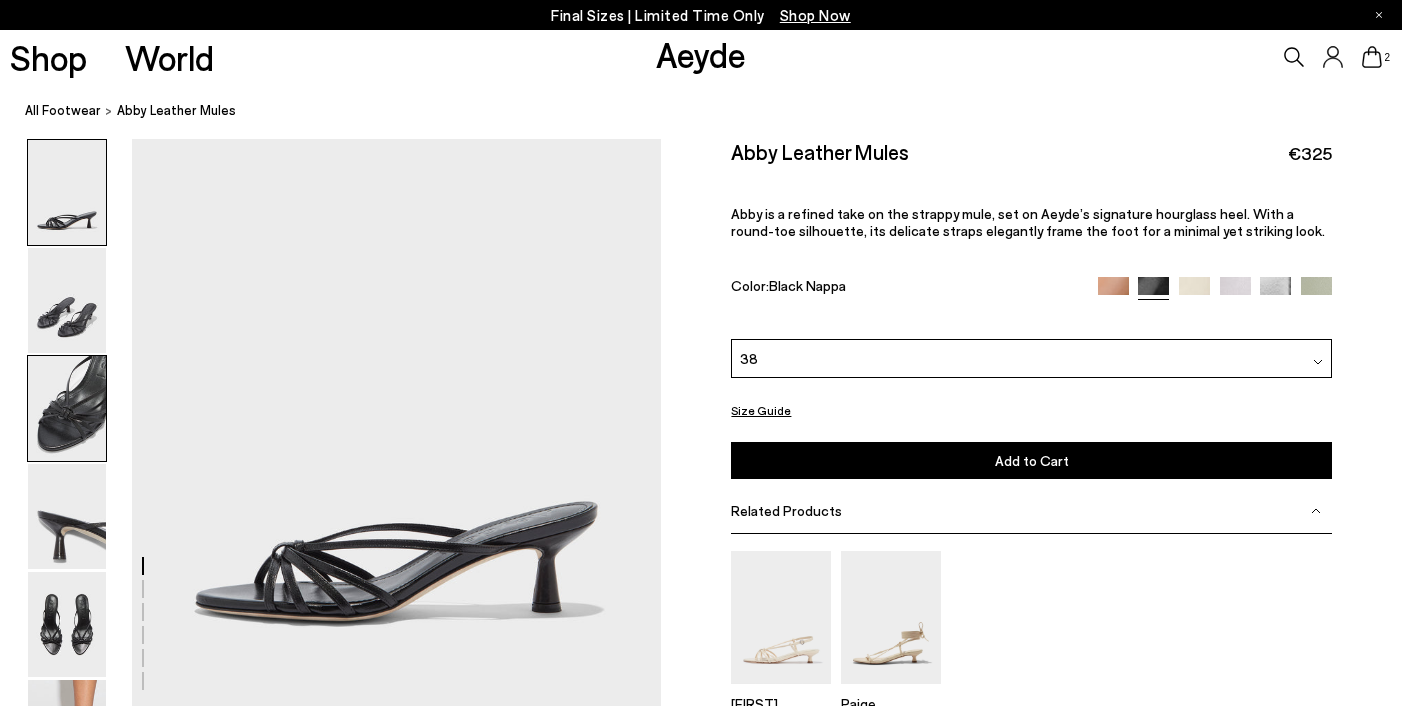 click at bounding box center (67, 408) 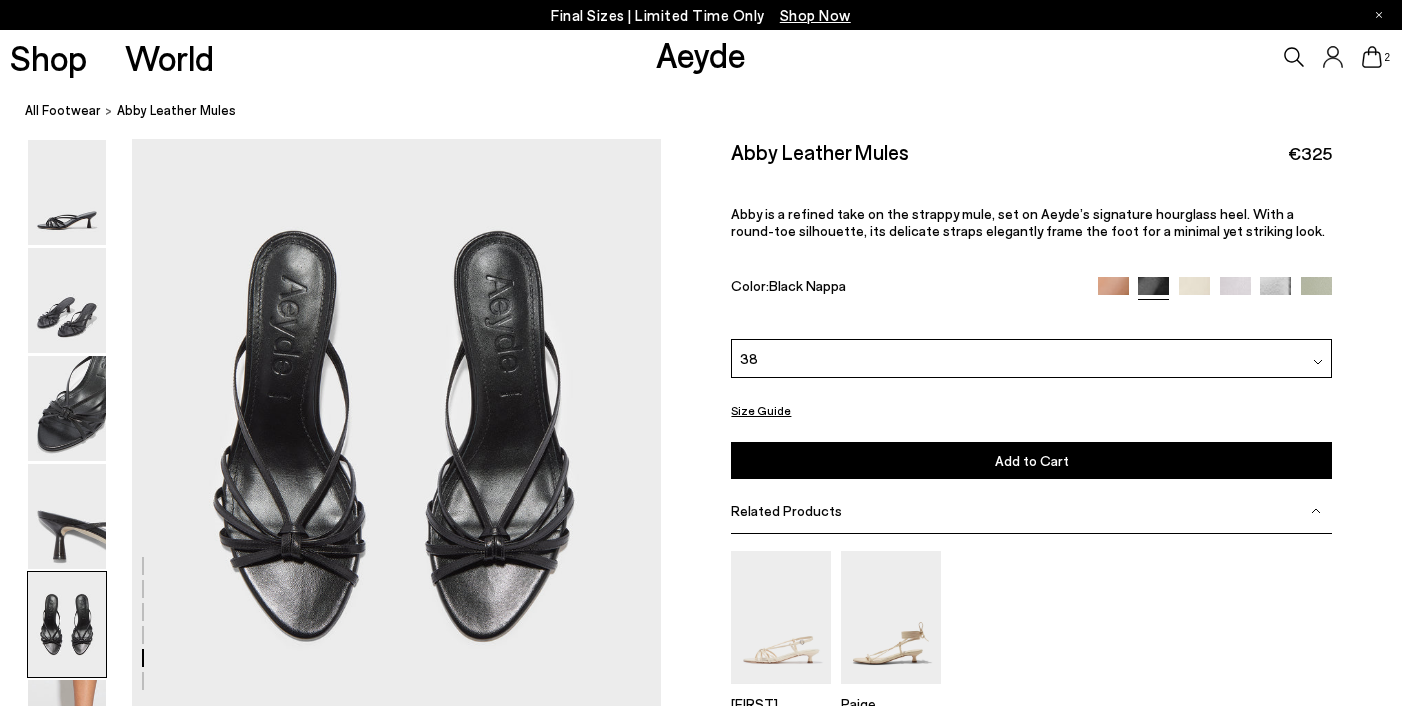 scroll, scrollTop: 2770, scrollLeft: 0, axis: vertical 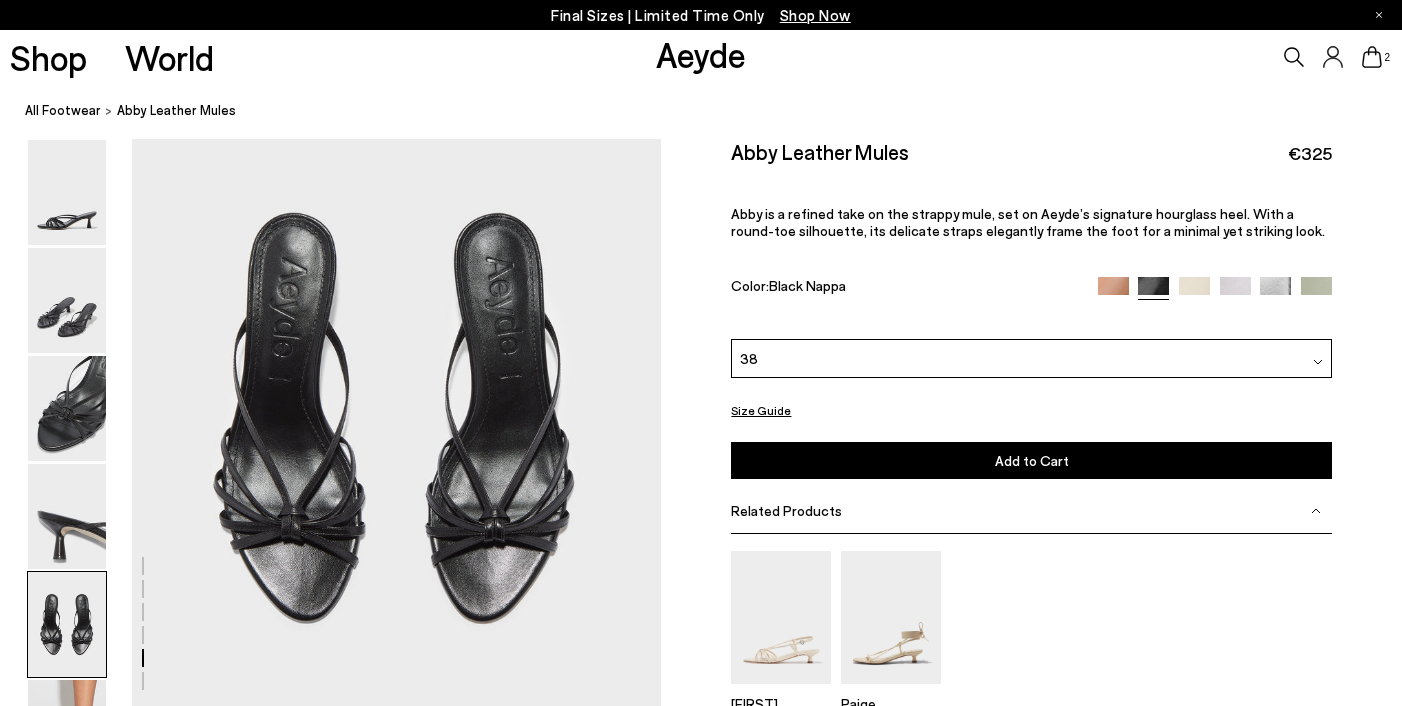 click on "38" at bounding box center (1031, 358) 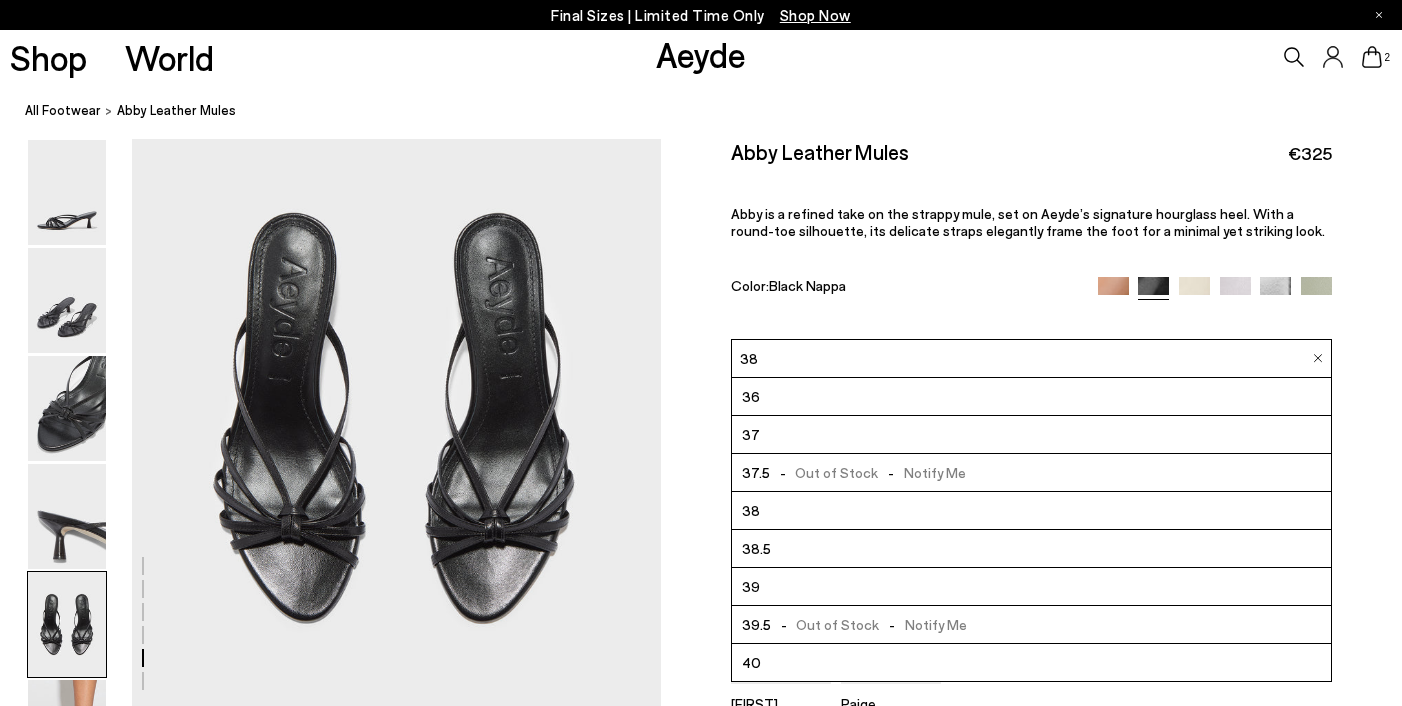 click on "Abby is a refined take on the strappy mule, set on Aeyde’s signature hourglass heel. With a round-toe silhouette, its delicate straps elegantly frame the foot for a minimal yet striking look." at bounding box center [1031, 222] 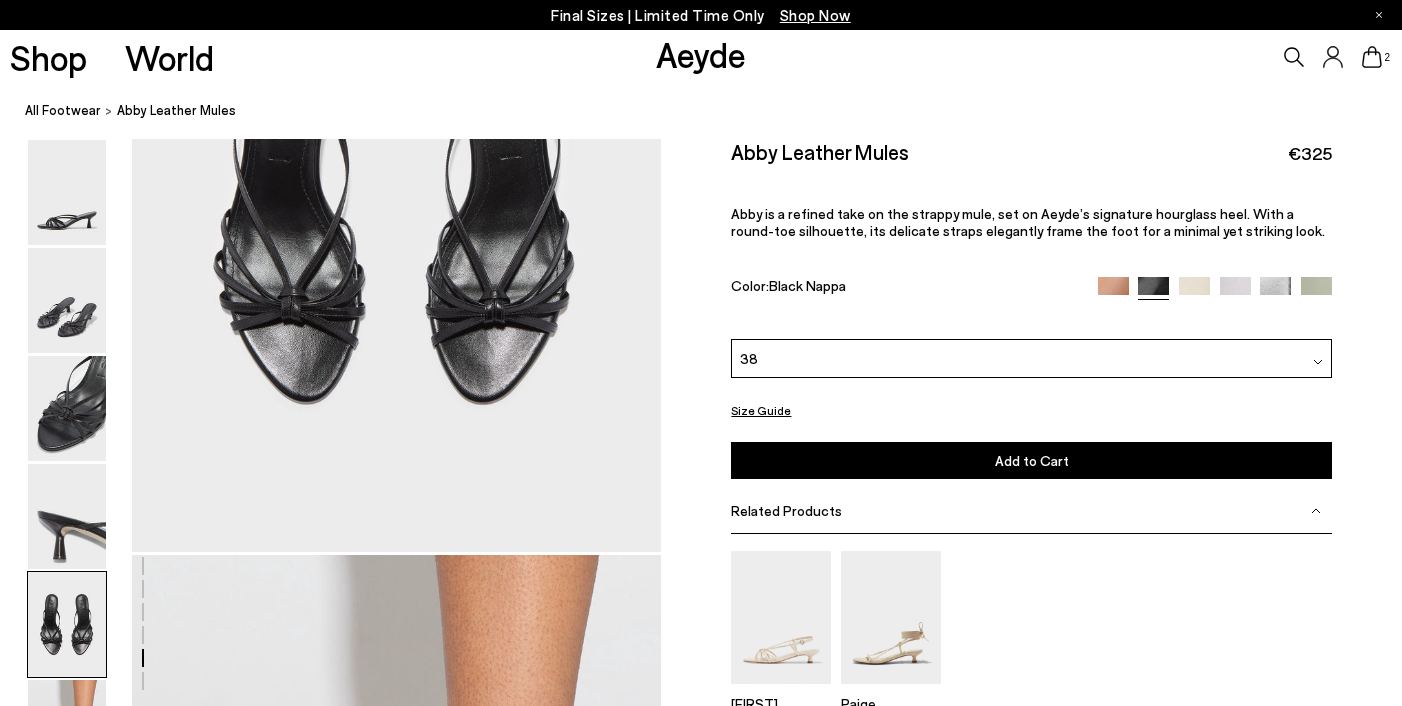 scroll, scrollTop: 2991, scrollLeft: 0, axis: vertical 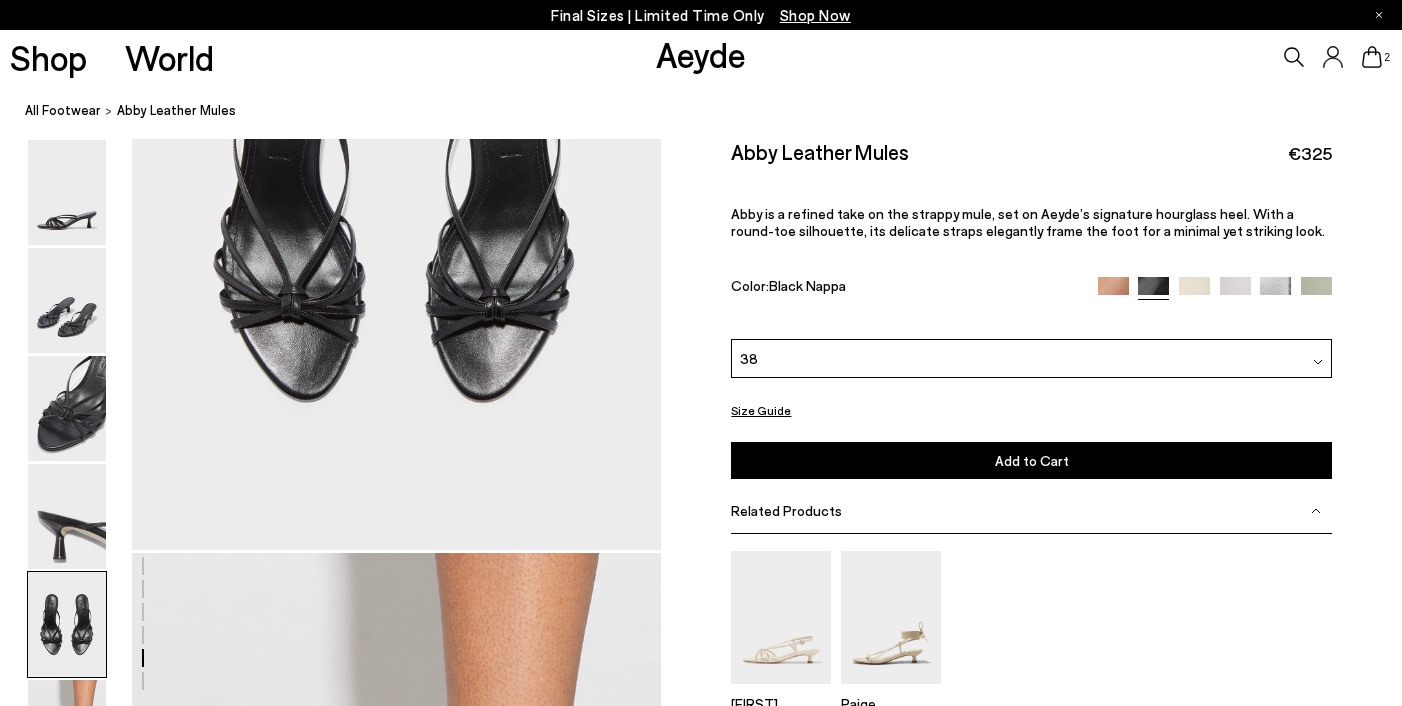 click on "Size Guide" at bounding box center [761, 409] 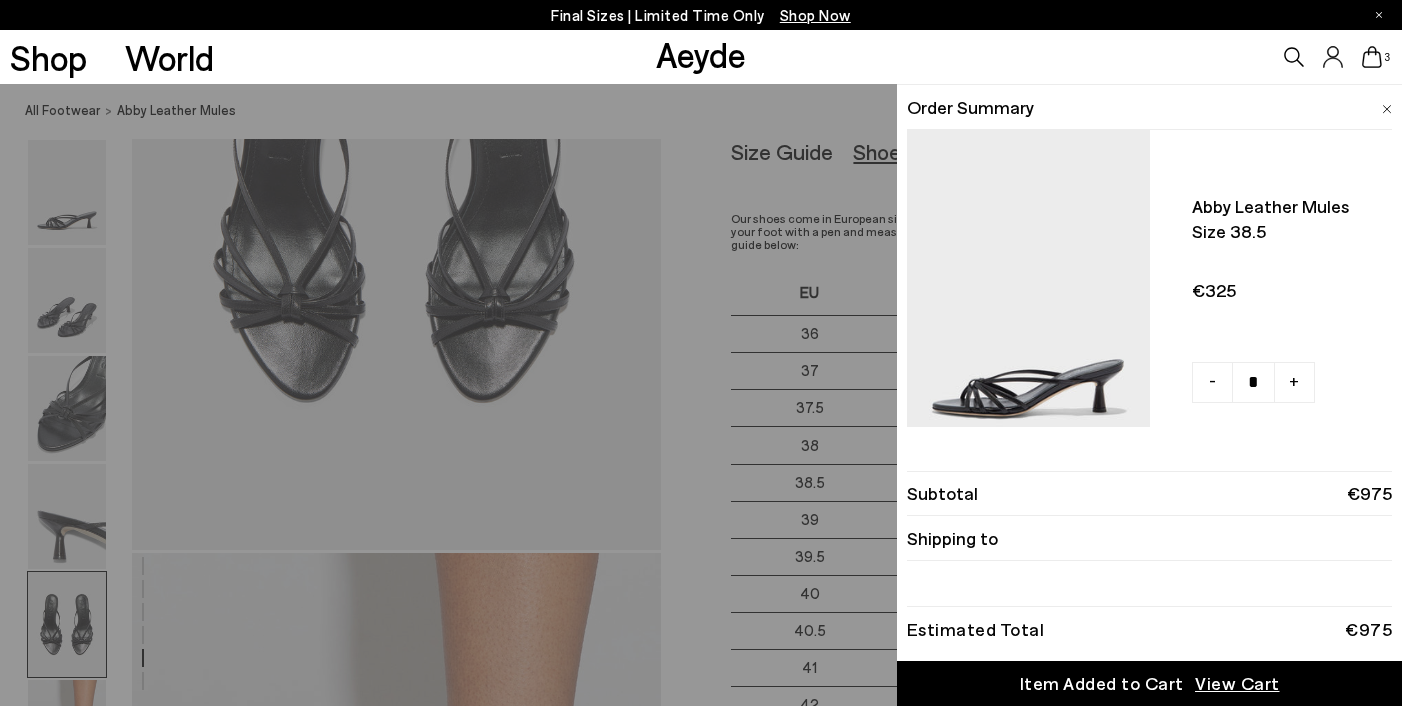 click at bounding box center (1387, 106) 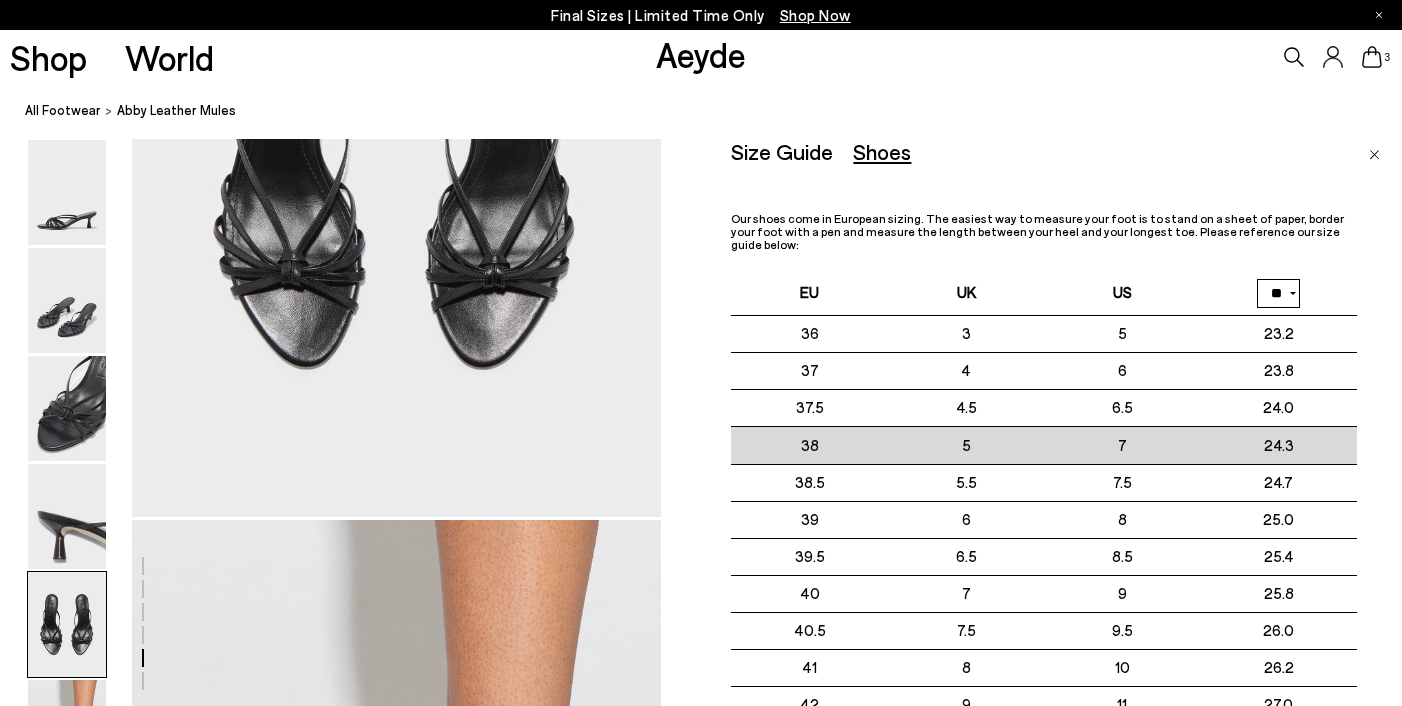 scroll, scrollTop: 3029, scrollLeft: 0, axis: vertical 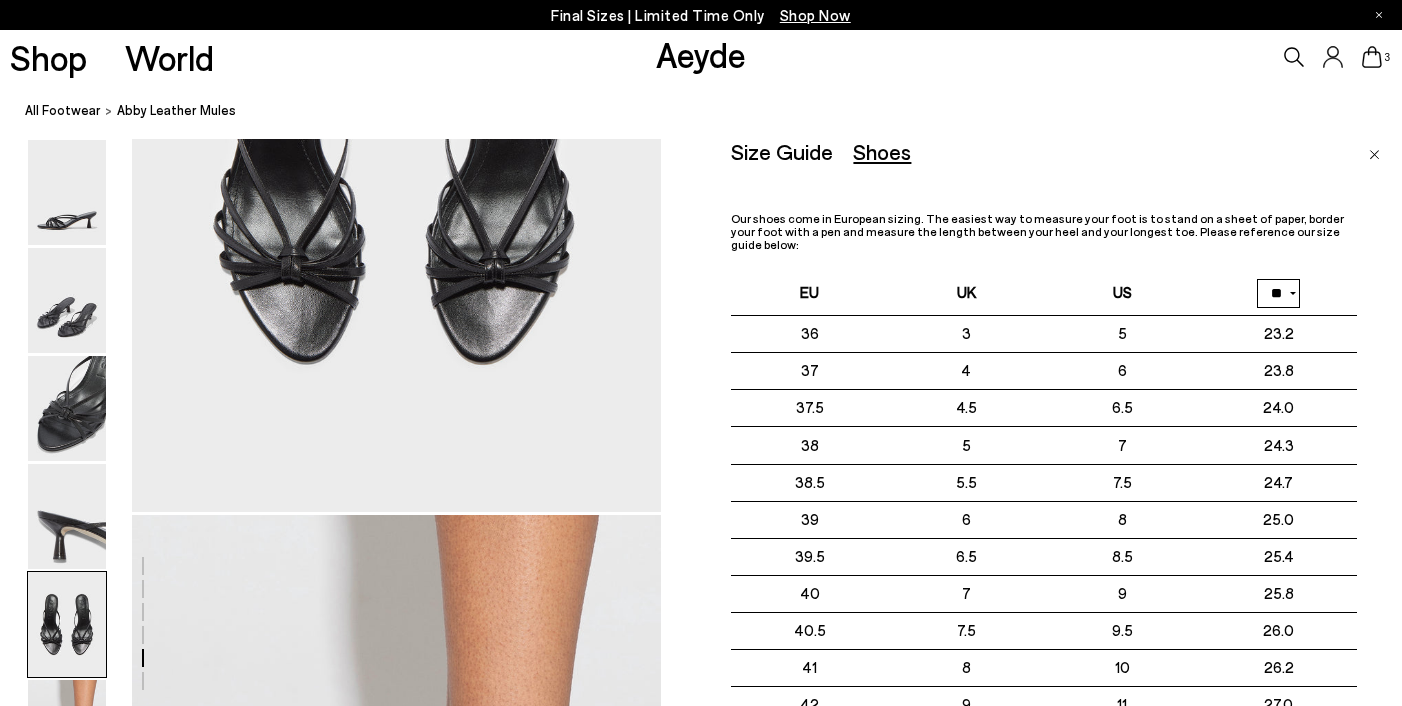 click at bounding box center [1374, 155] 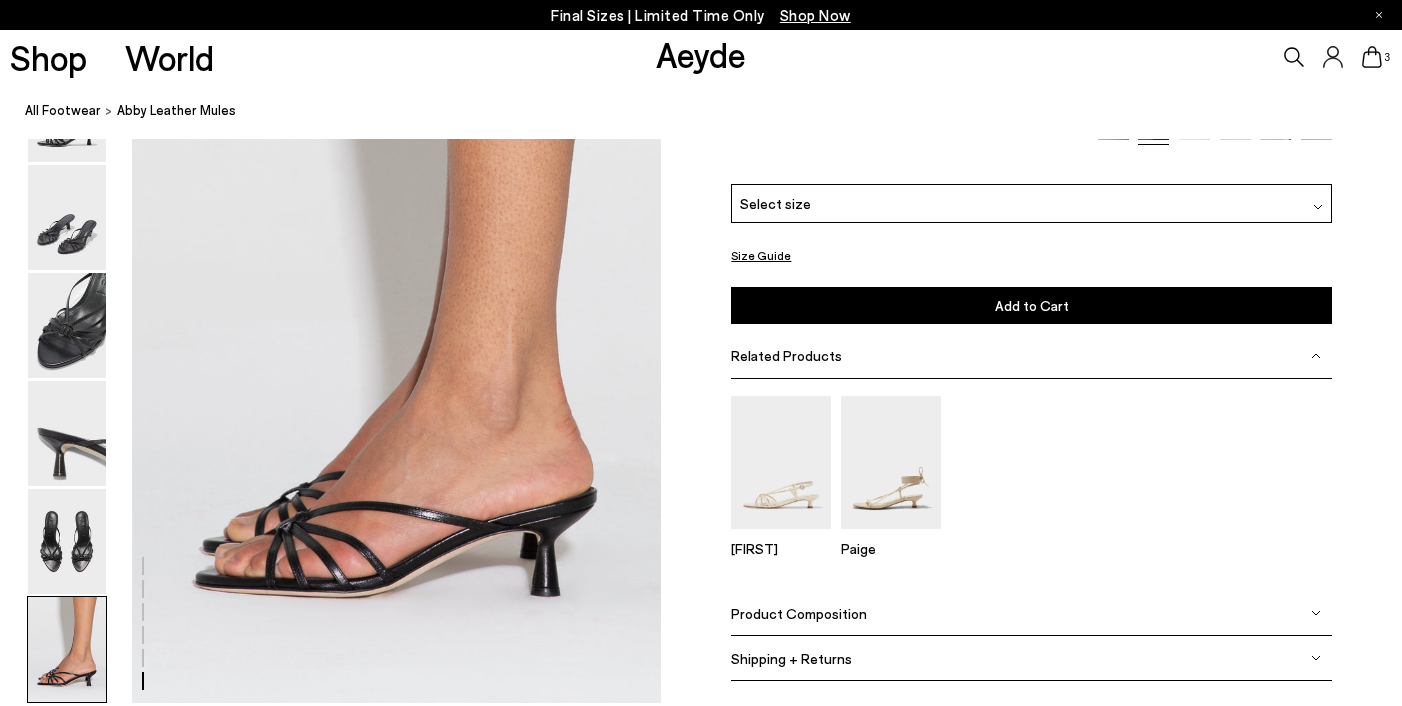 scroll, scrollTop: 3546, scrollLeft: 0, axis: vertical 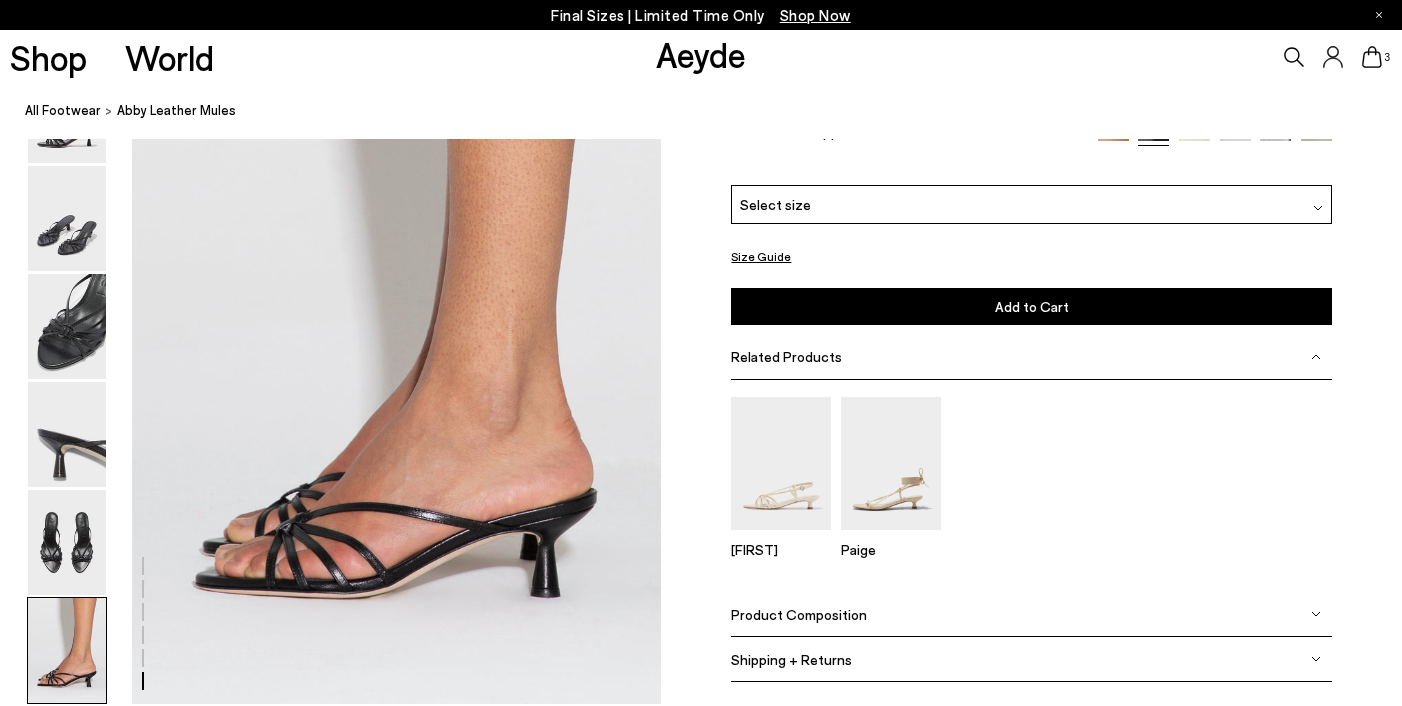 click at bounding box center (1318, 209) 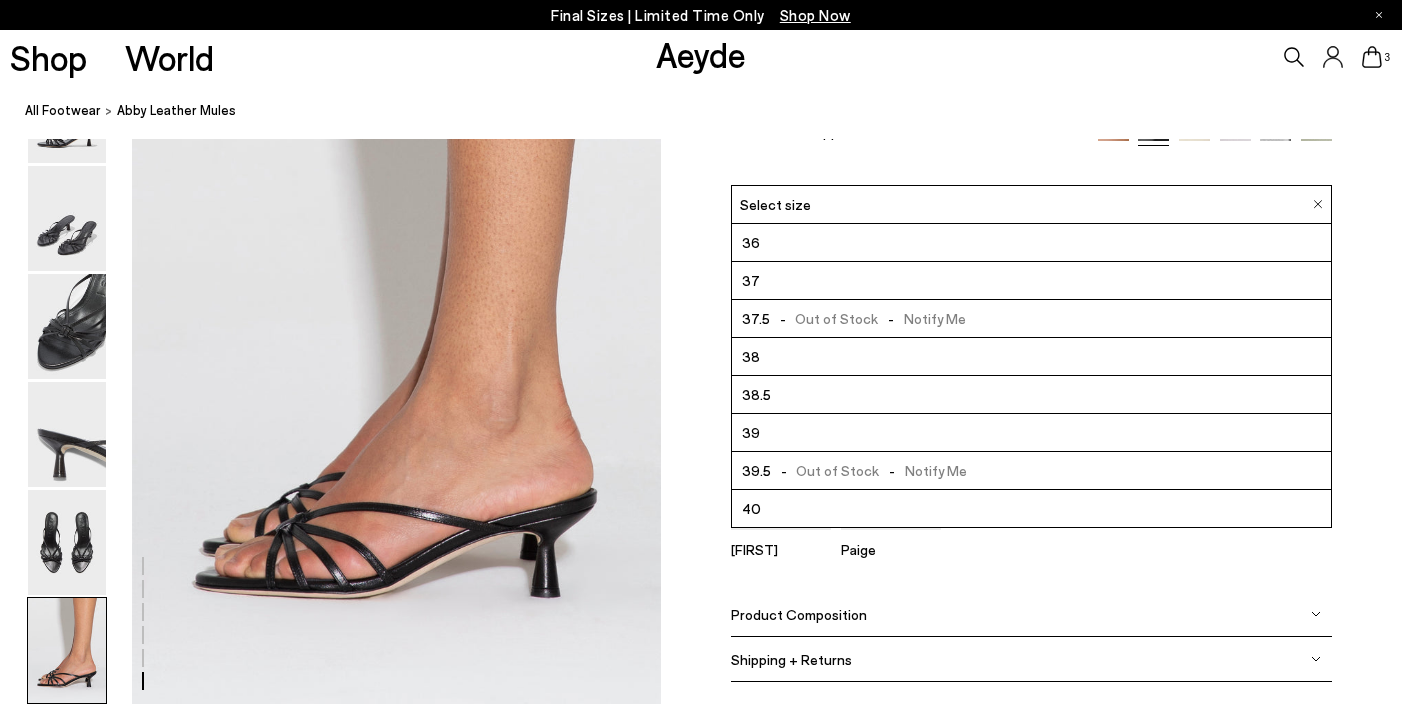 click on "Size Guide
Shoes
Belt
Our shoes come in European sizing. The easiest way to measure your foot is to stand on a sheet of paper, border your foot with a pen and measure the length between your heel and your longest toe. Please reference our size guide below:
EU
UK US ** **" at bounding box center (1031, 345) 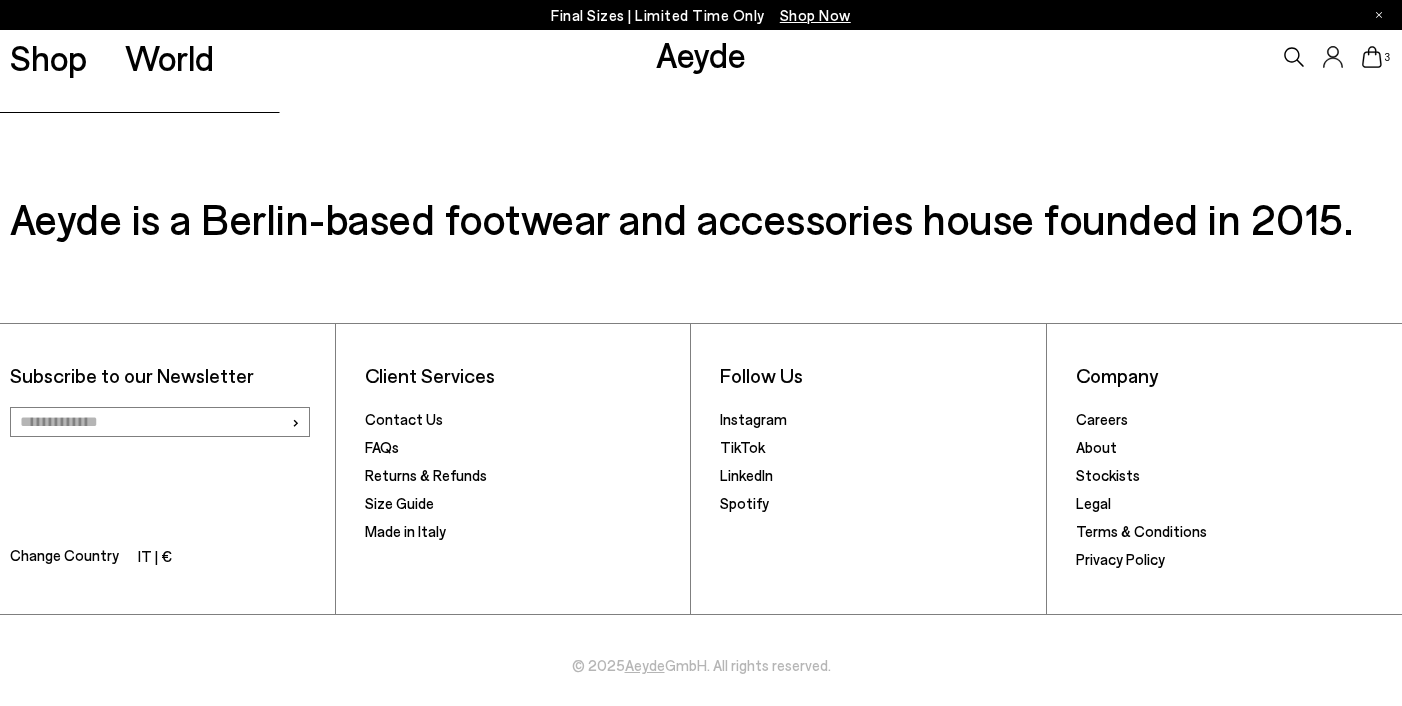 scroll, scrollTop: 5284, scrollLeft: 0, axis: vertical 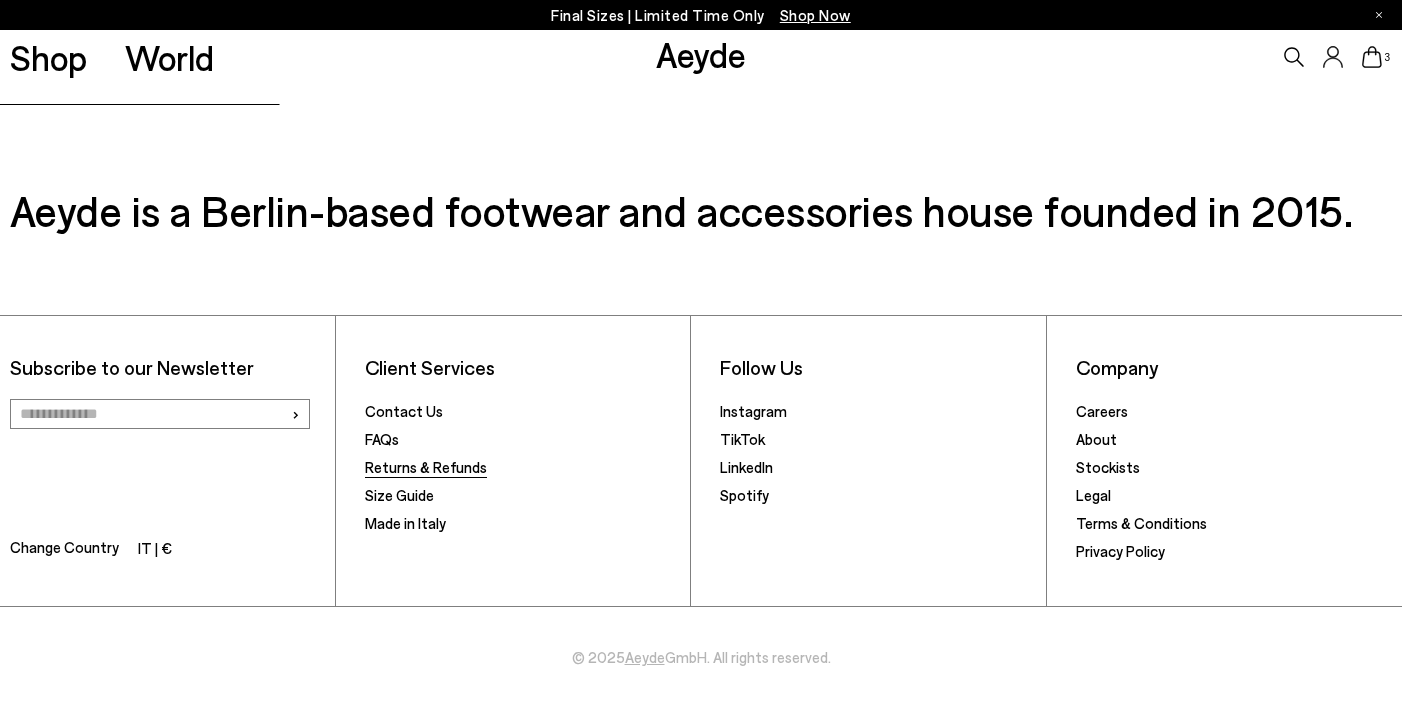 click on "Returns & Refunds" at bounding box center [426, 467] 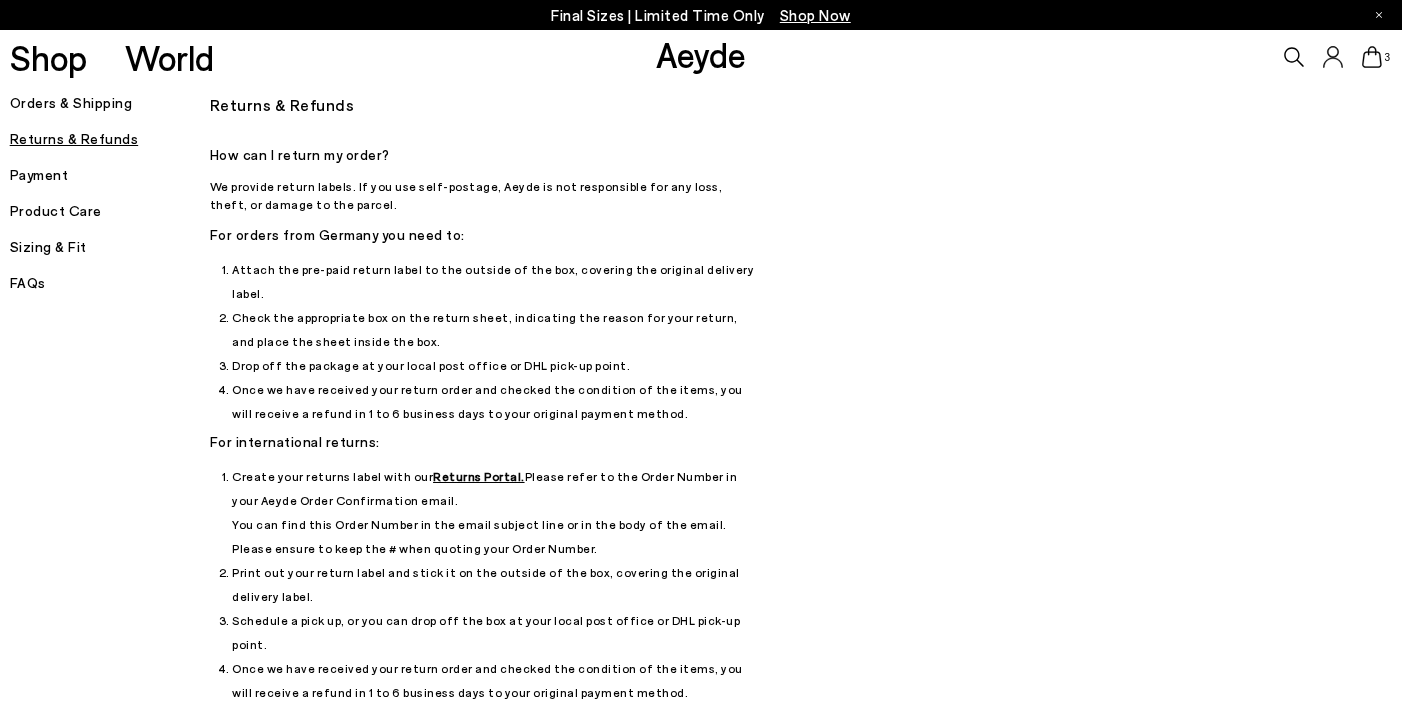 scroll, scrollTop: 0, scrollLeft: 0, axis: both 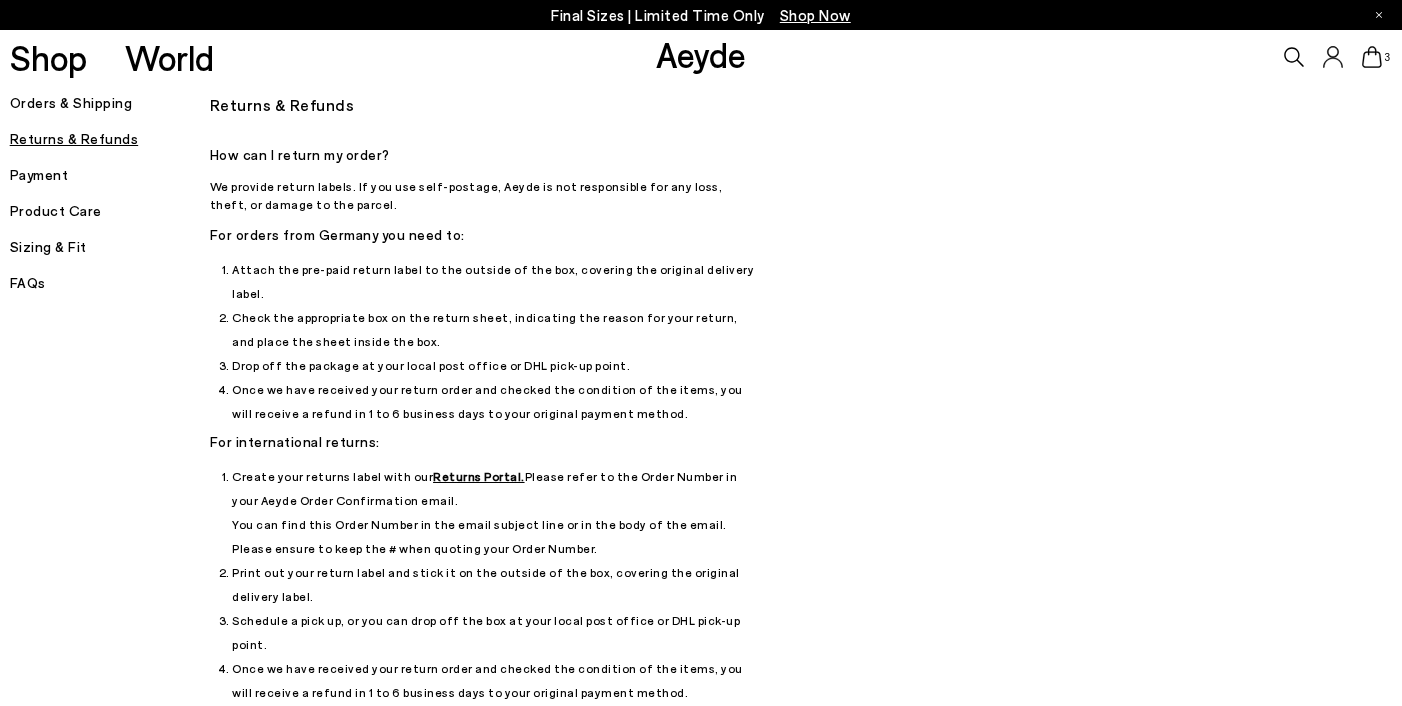 click on "Orders & Shipping" at bounding box center (110, 103) 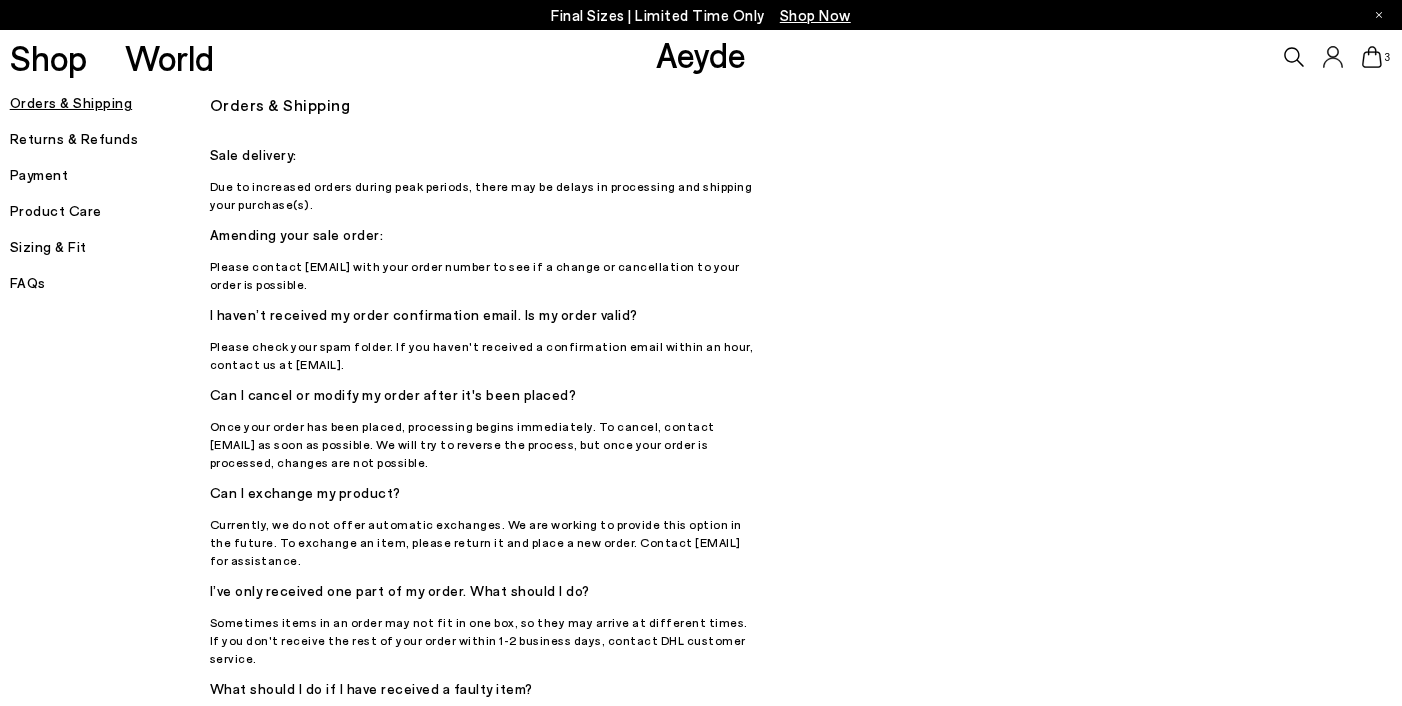 click on "Returns & Refunds" at bounding box center (110, 139) 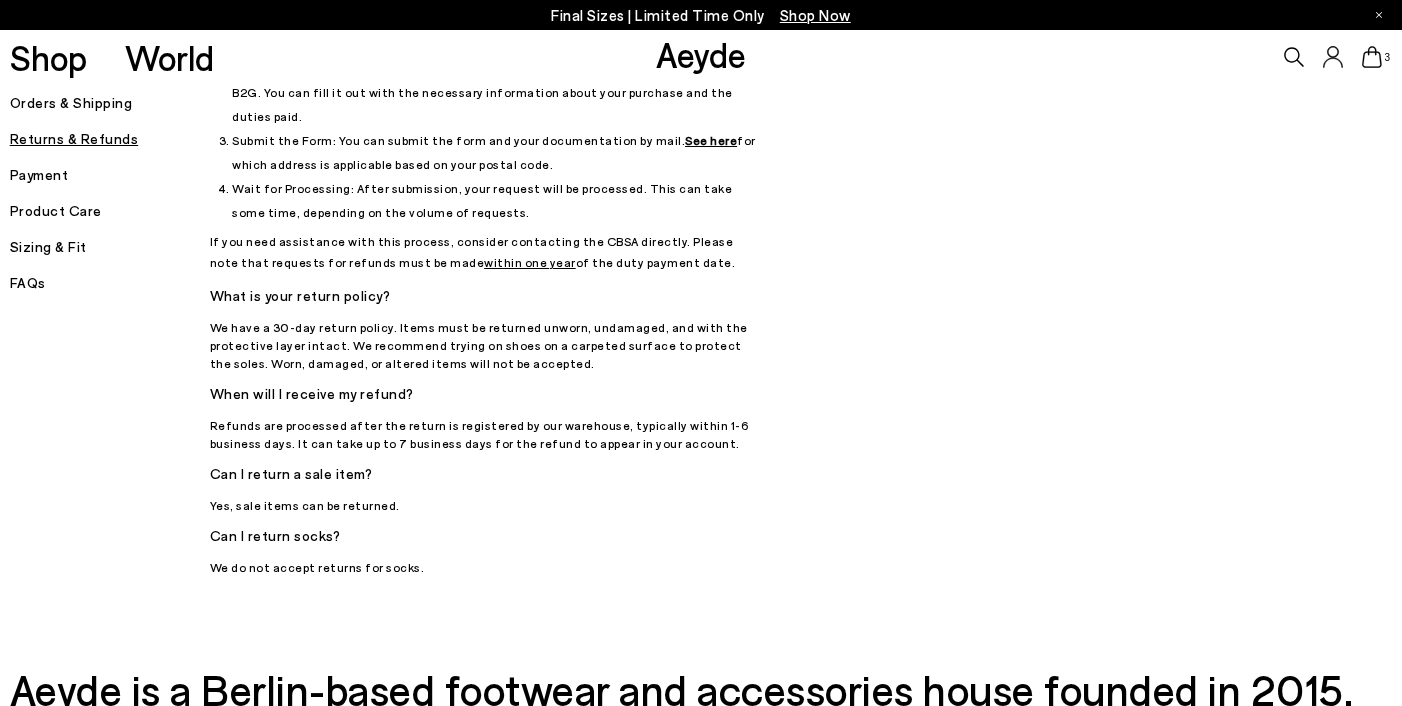 scroll, scrollTop: 853, scrollLeft: 0, axis: vertical 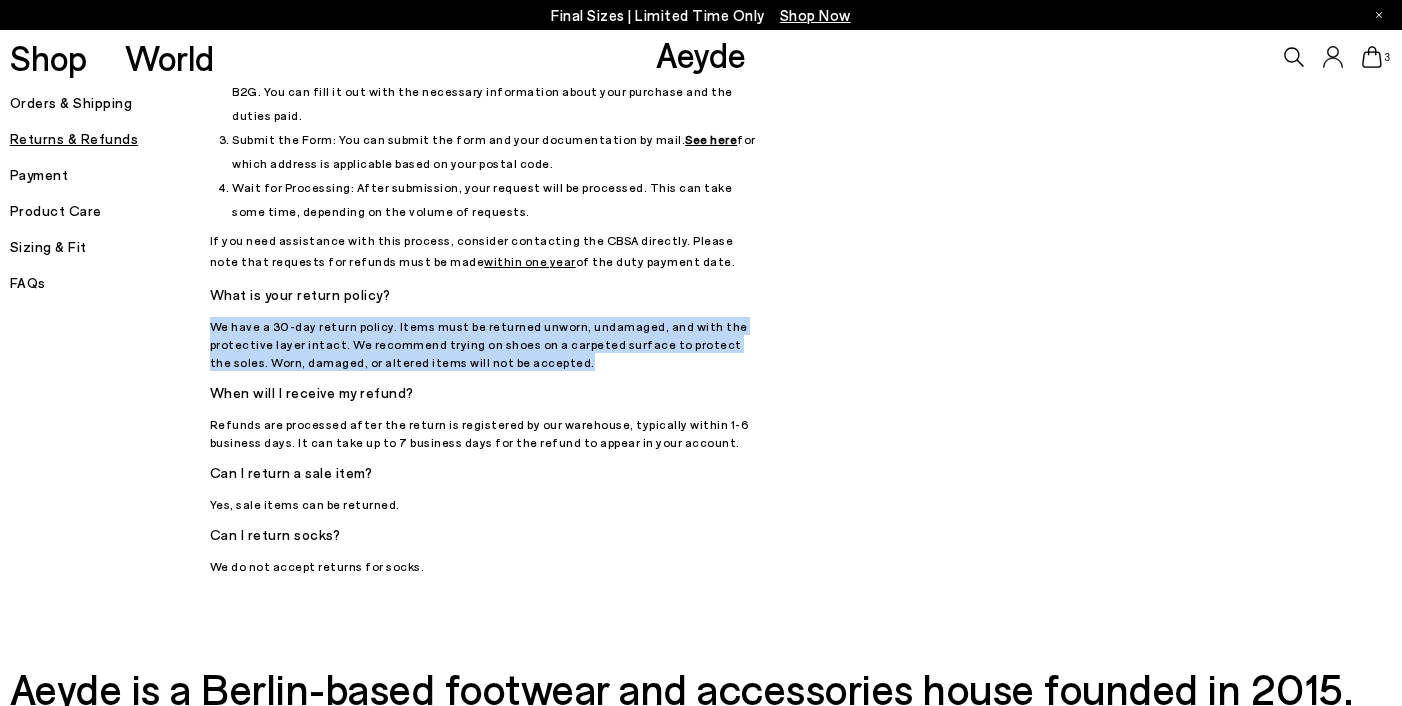 drag, startPoint x: 210, startPoint y: 228, endPoint x: 526, endPoint y: 266, distance: 318.2766 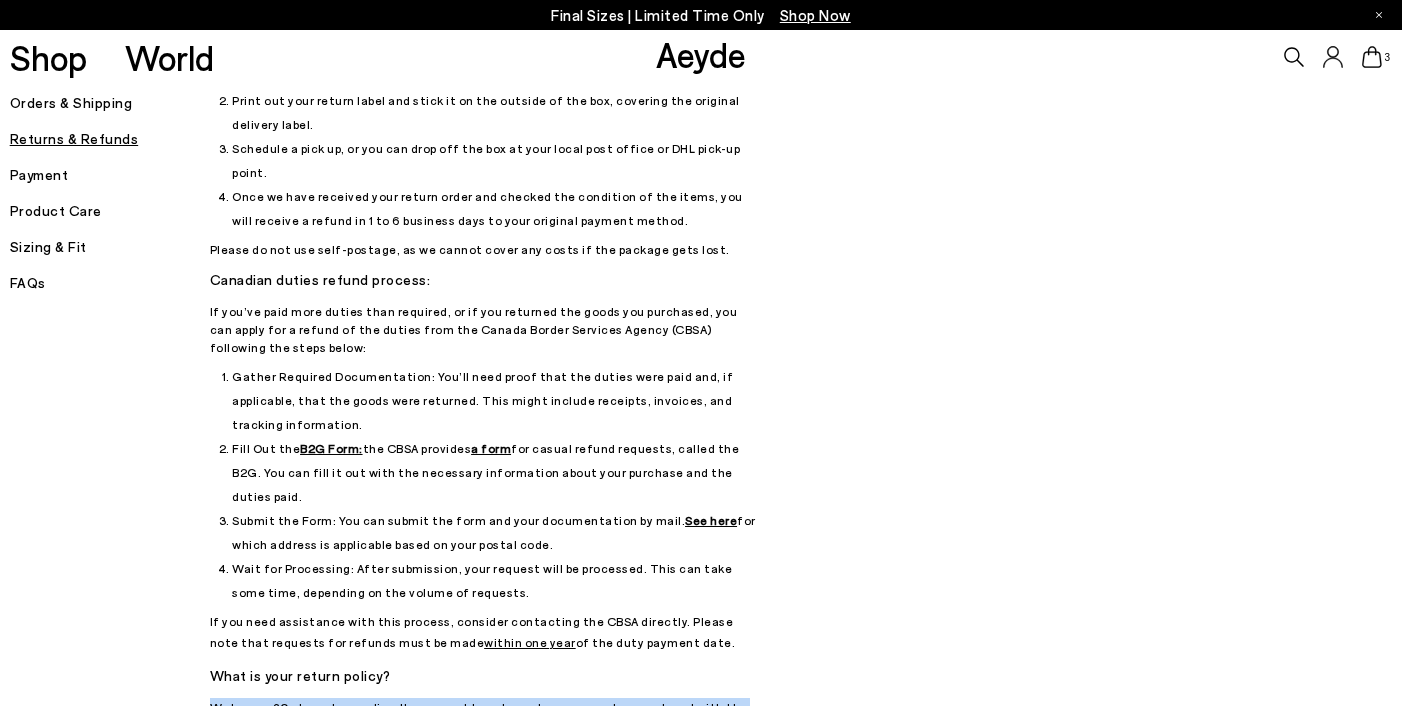 scroll, scrollTop: 0, scrollLeft: 0, axis: both 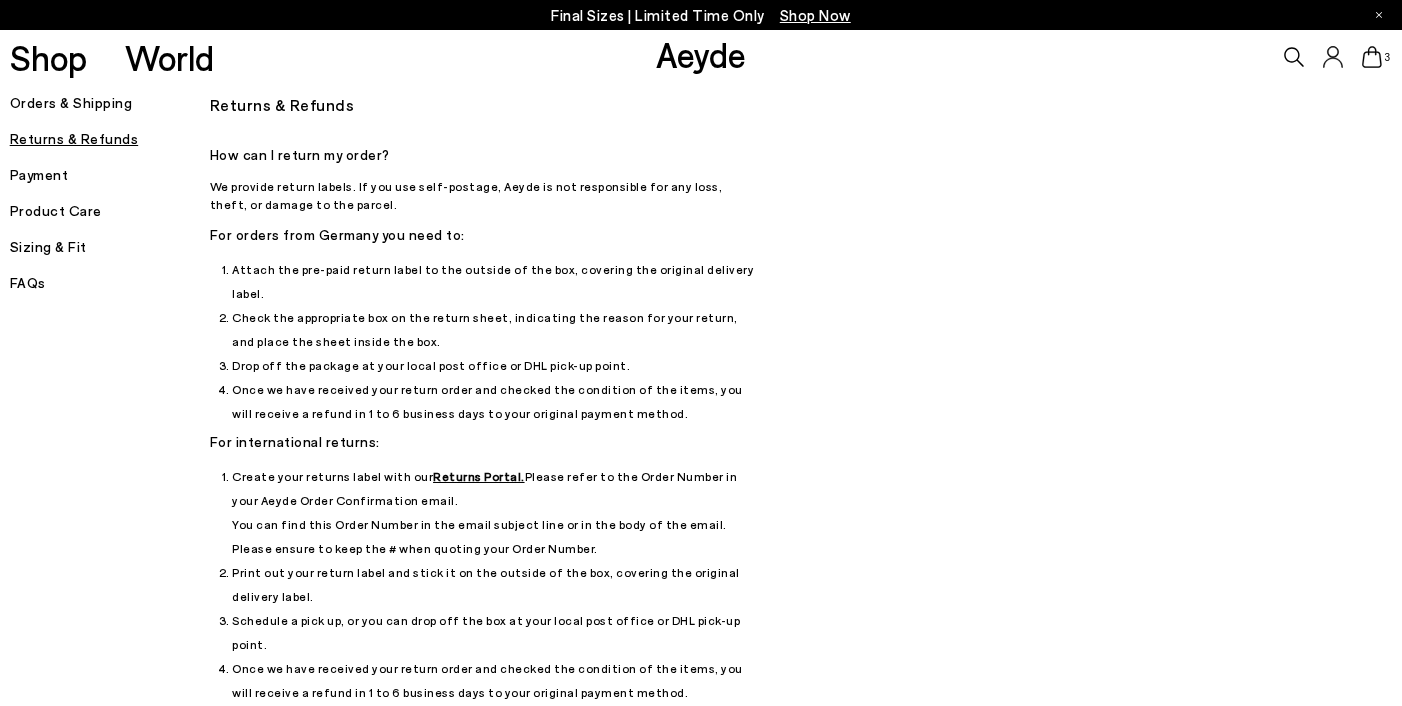 click on "Returns & Refunds
How can I return my order? We provide return labels. If you use self-postage, Aeyde is not responsible for any loss, theft, or damage to the parcel.
For orders from Germany you need to:
Attach the pre-paid return label to the outside of the box, covering the original delivery label.
Check the appropriate box on the return sheet, indicating the reason for your return, and place the sheet inside the box.
Drop off the package at your local post office or DHL pick-up point.
Once we have received your return order and checked the condition of the items, you will receive a refund in 1 to 6 business days to your original payment method.
For international returns:
Create your returns label with our  Returns Portal.  Please refer to the Order Number in your Aeyde Order Confirmation email.
Print out your return label and stick it on the outside of the box, covering the original delivery label." at bounding box center (711, 758) 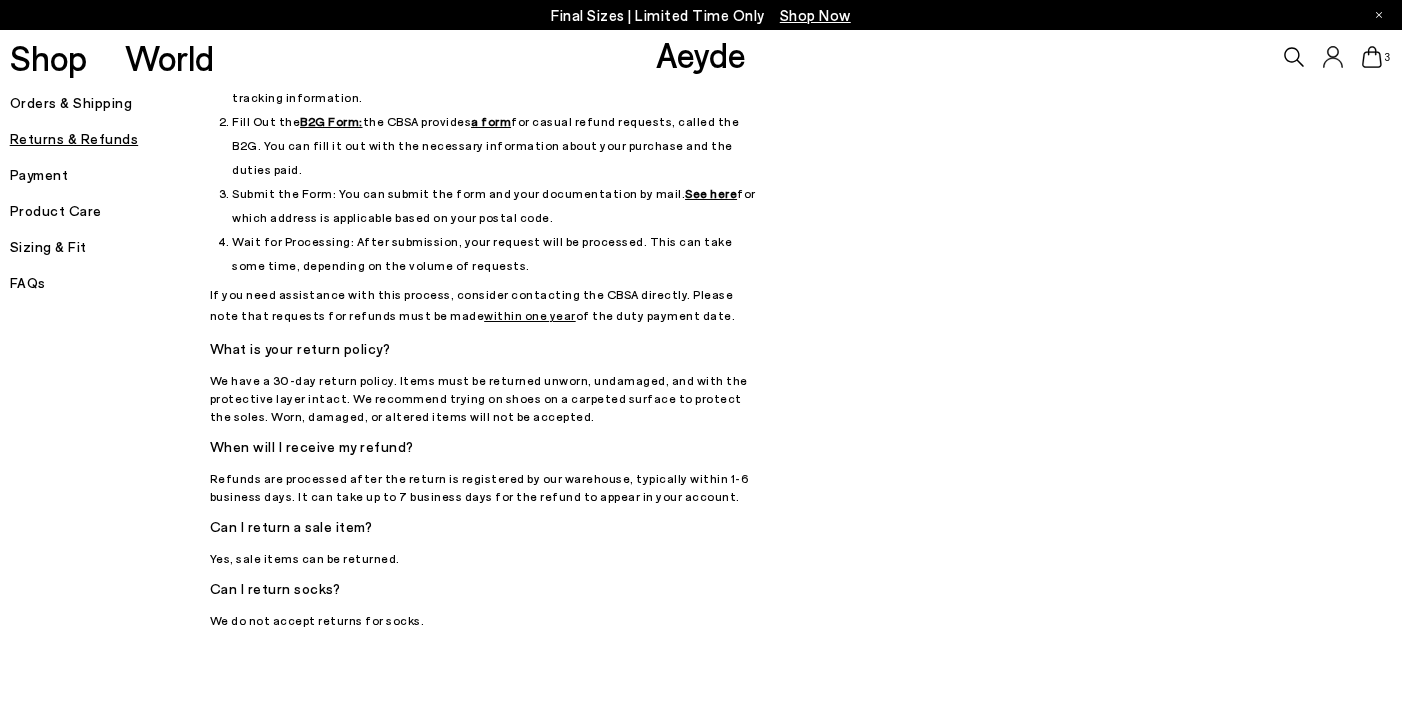 scroll, scrollTop: 804, scrollLeft: 0, axis: vertical 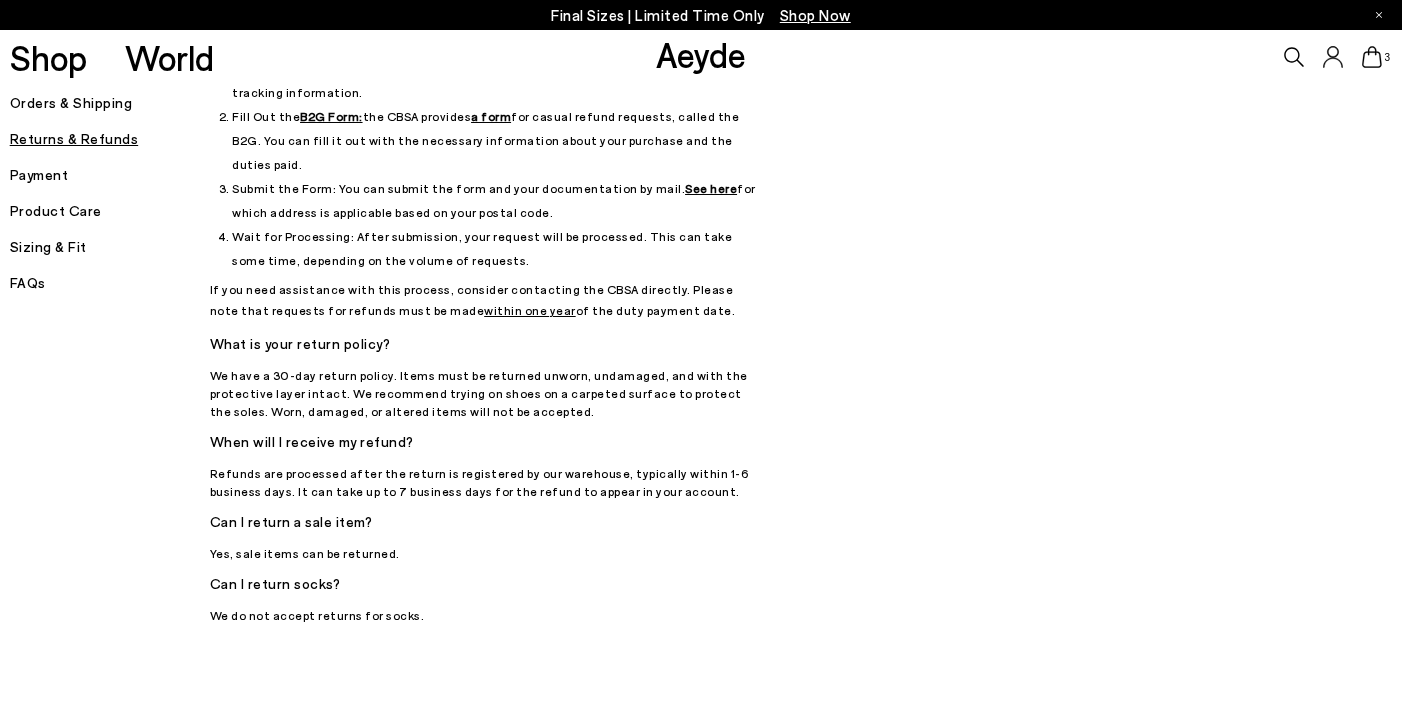 click on "Payment" at bounding box center [110, 175] 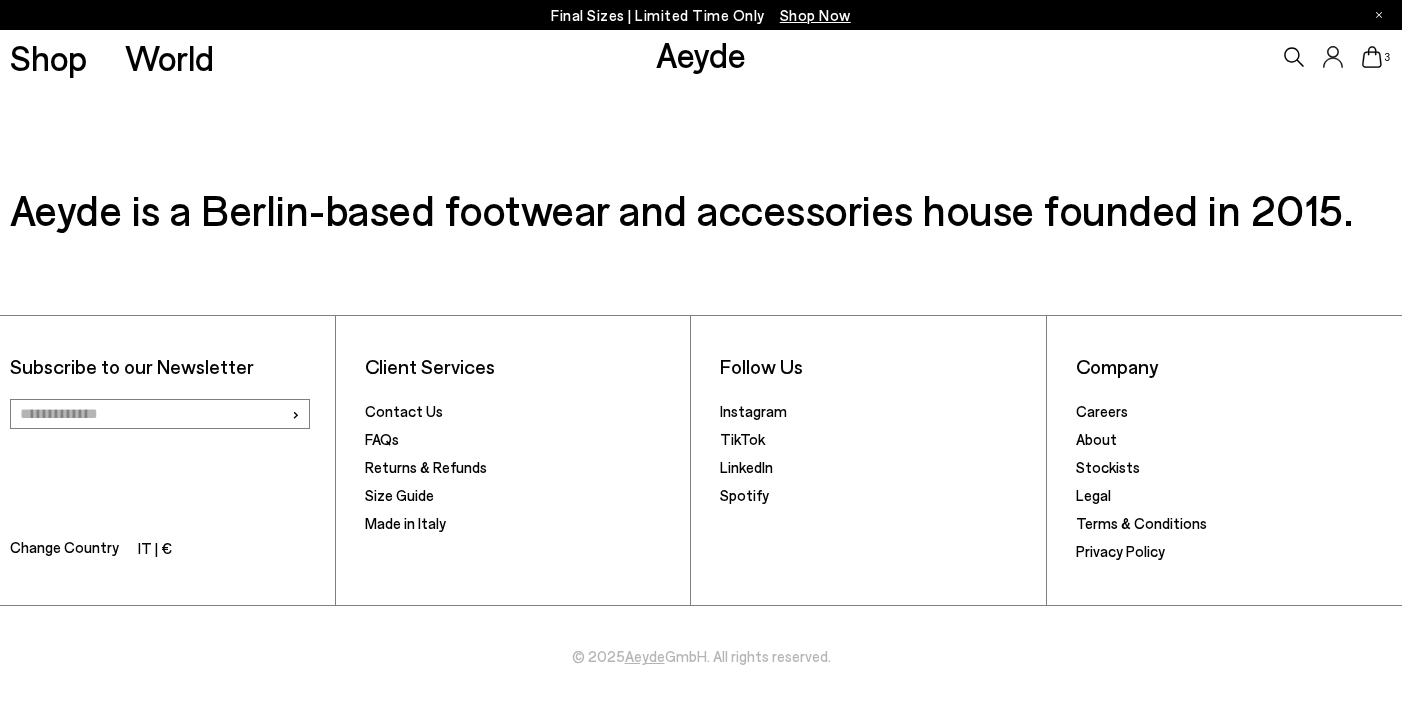 scroll, scrollTop: 0, scrollLeft: 0, axis: both 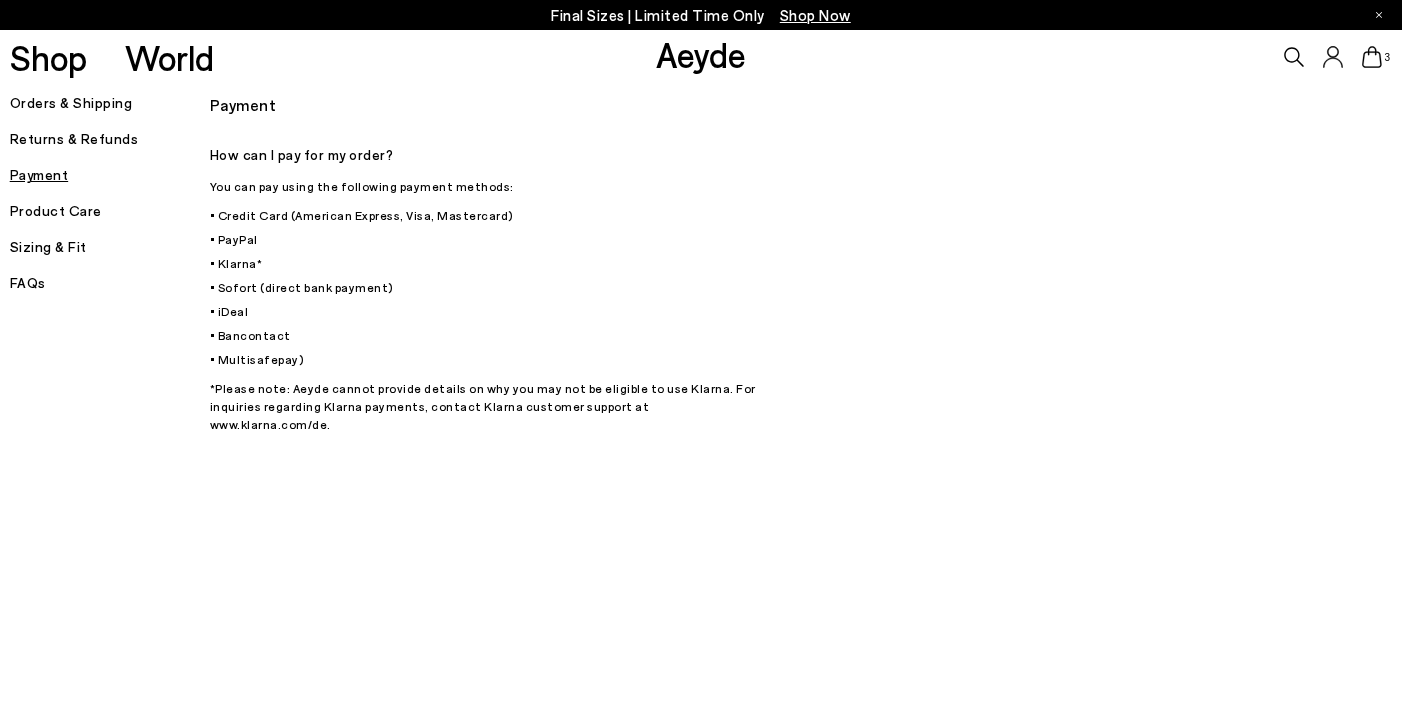 click on "Product Care" at bounding box center (110, 211) 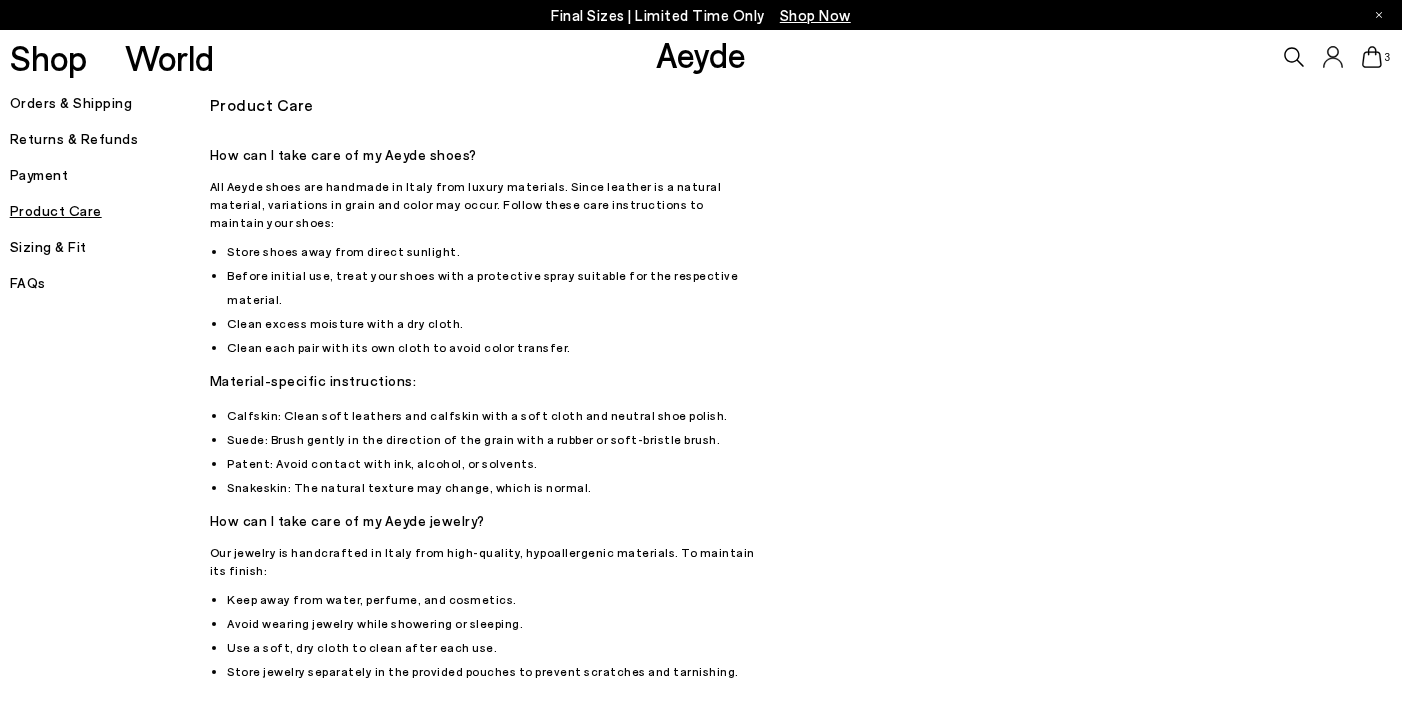 click on "Sizing & Fit" at bounding box center [110, 247] 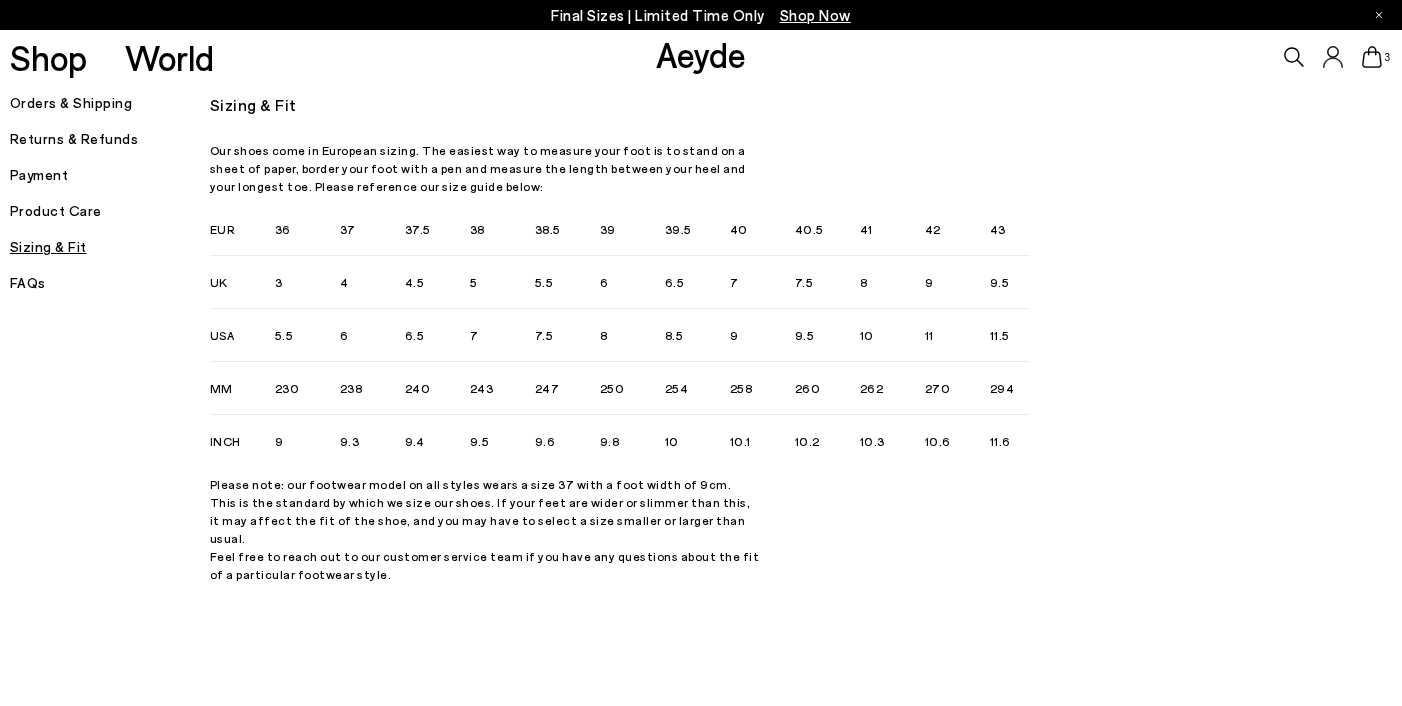 click on "FAQs" at bounding box center (110, 283) 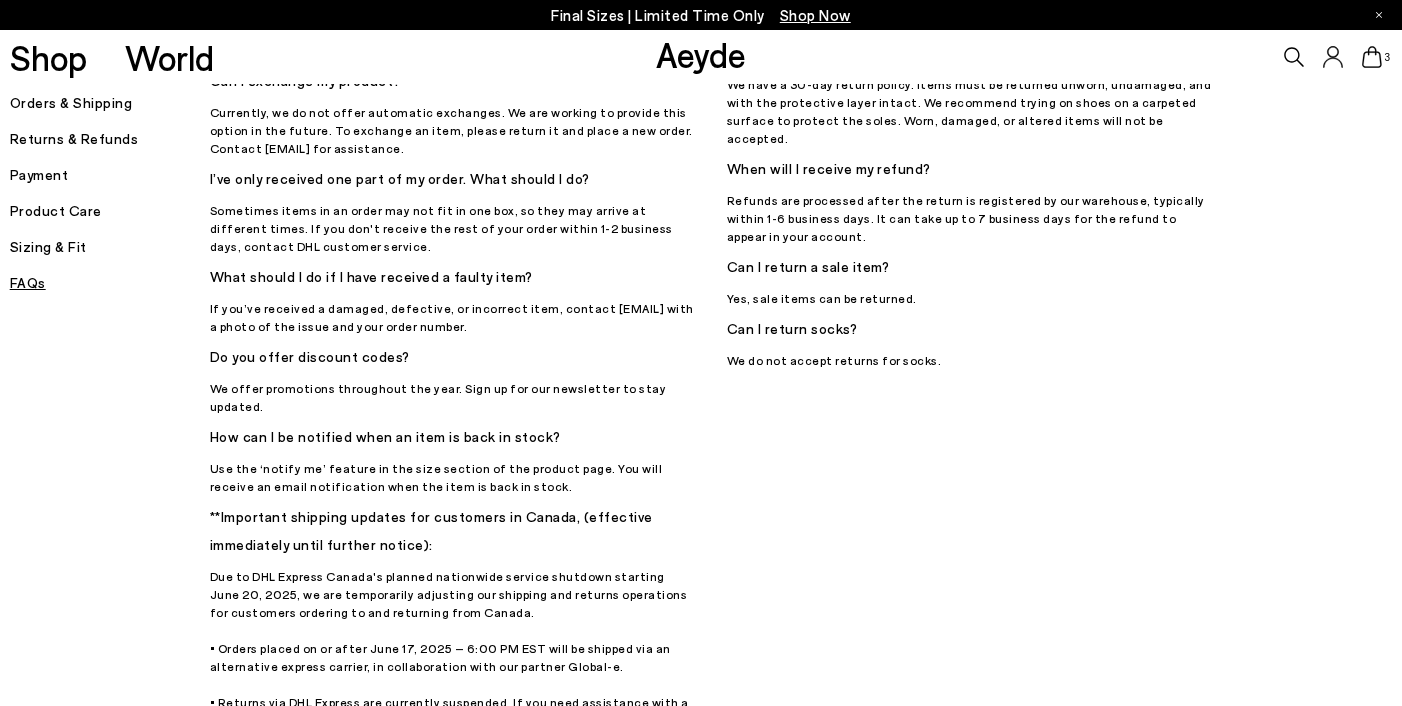 scroll, scrollTop: 0, scrollLeft: 0, axis: both 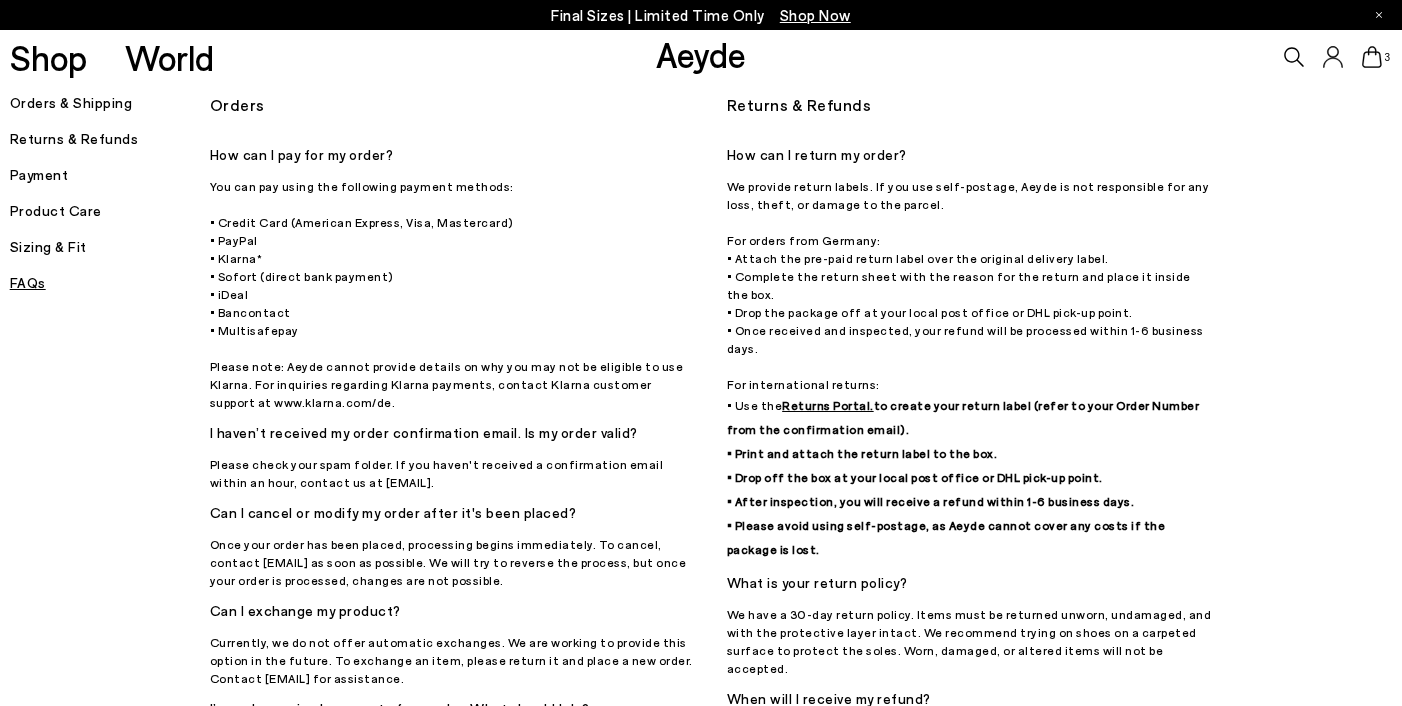 click 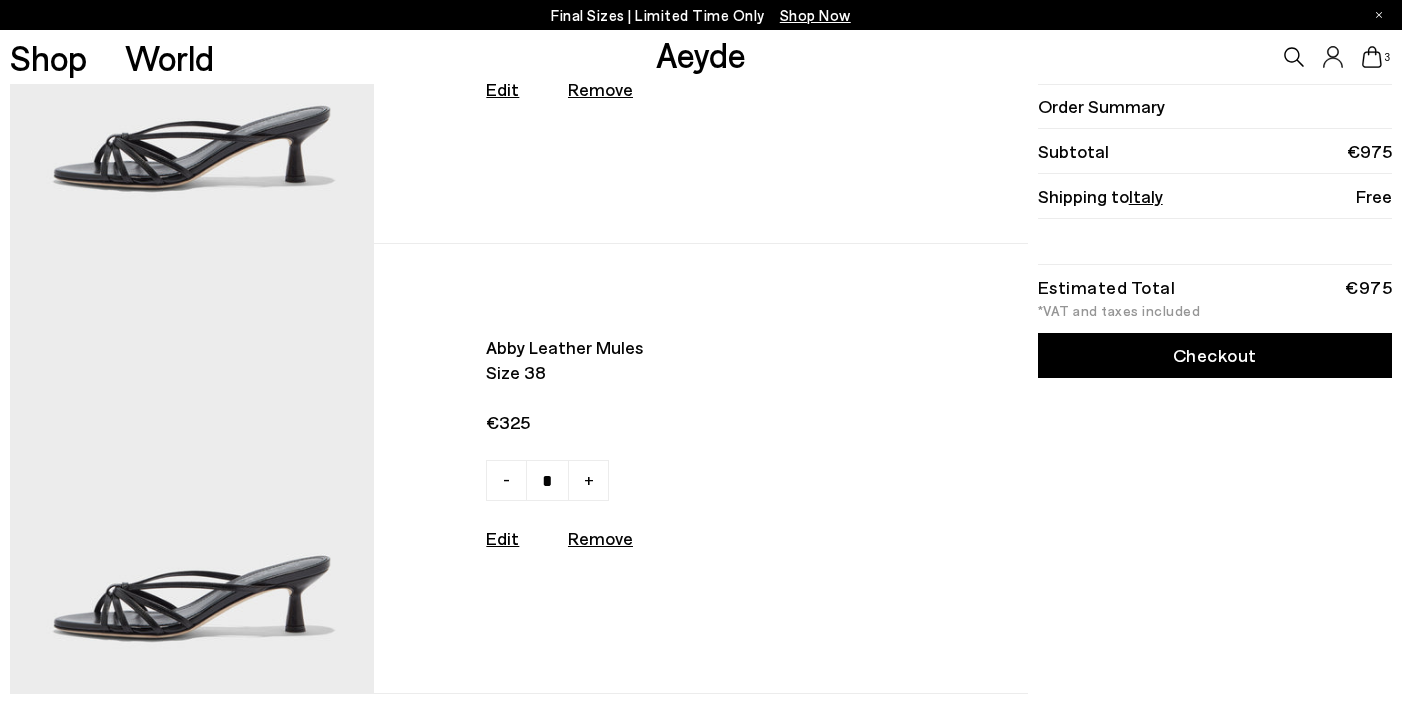 scroll, scrollTop: 320, scrollLeft: 0, axis: vertical 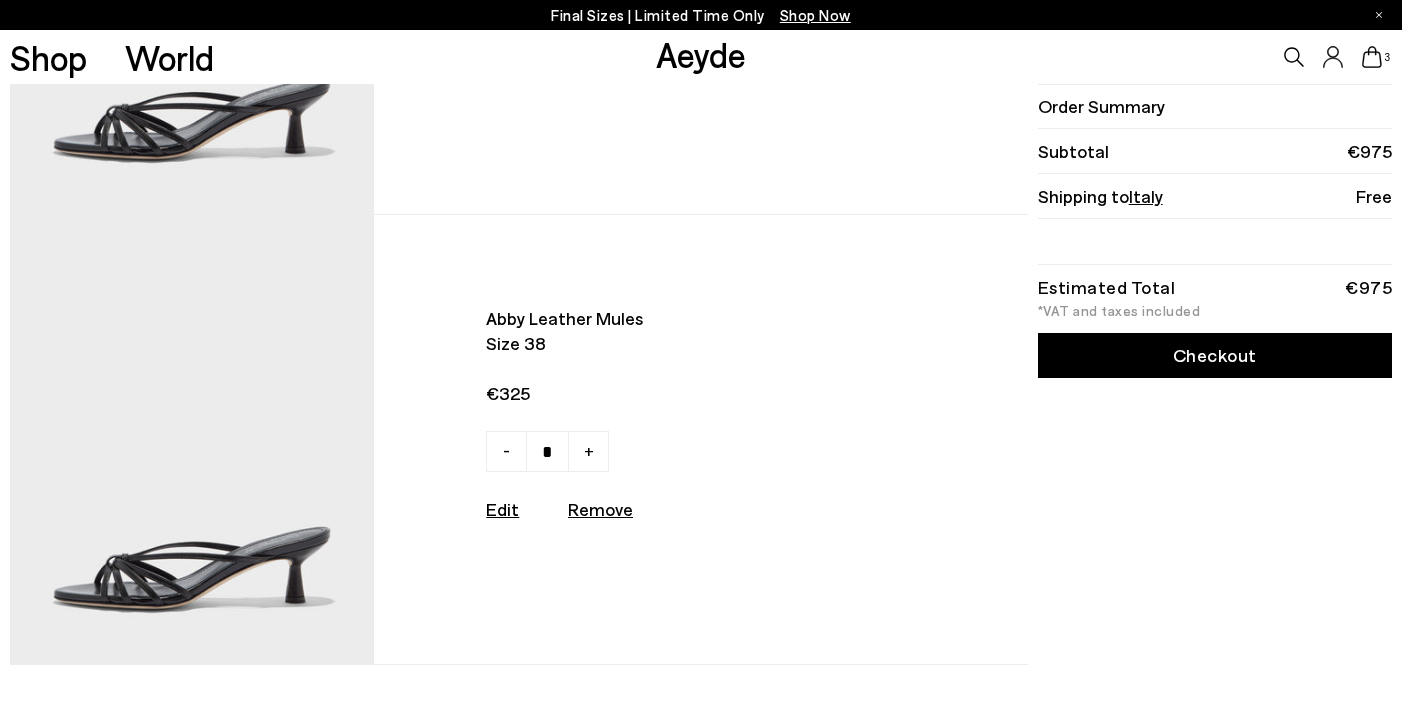 click on "Remove" at bounding box center (600, 509) 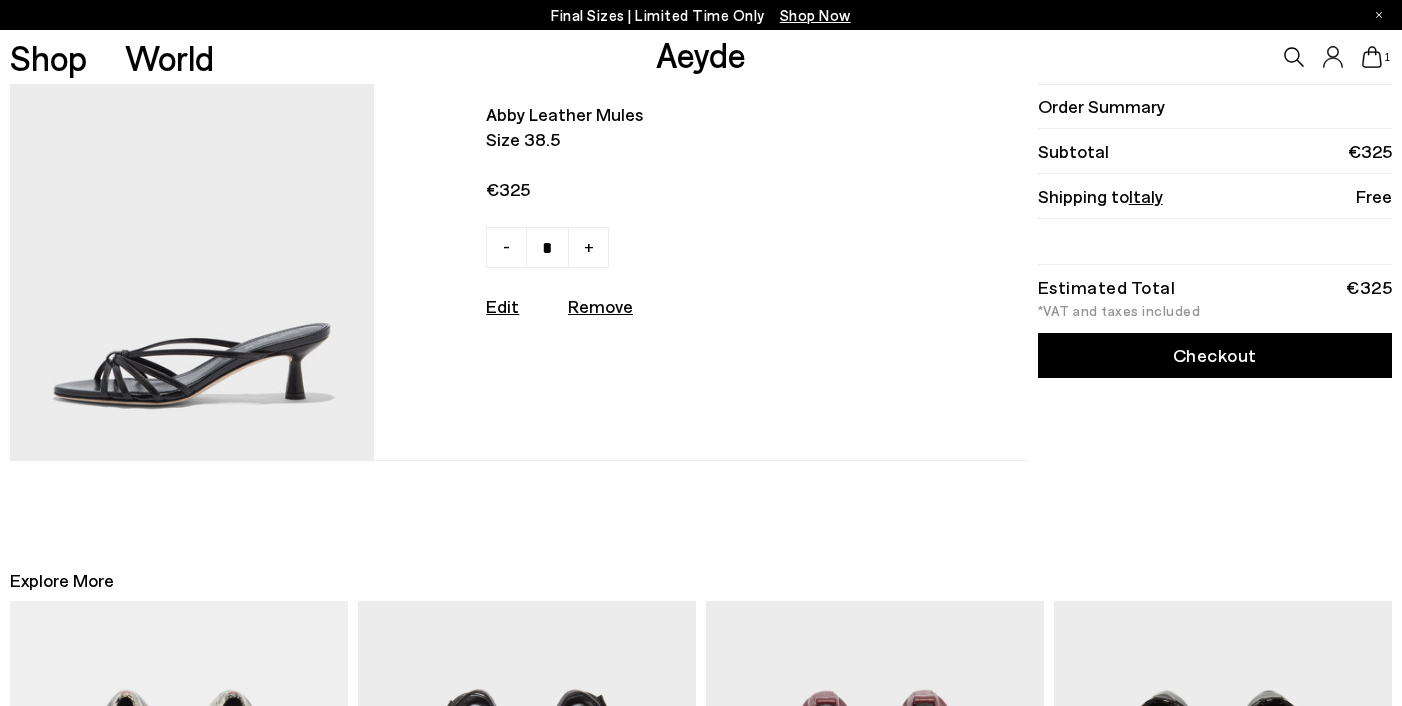 scroll, scrollTop: 0, scrollLeft: 0, axis: both 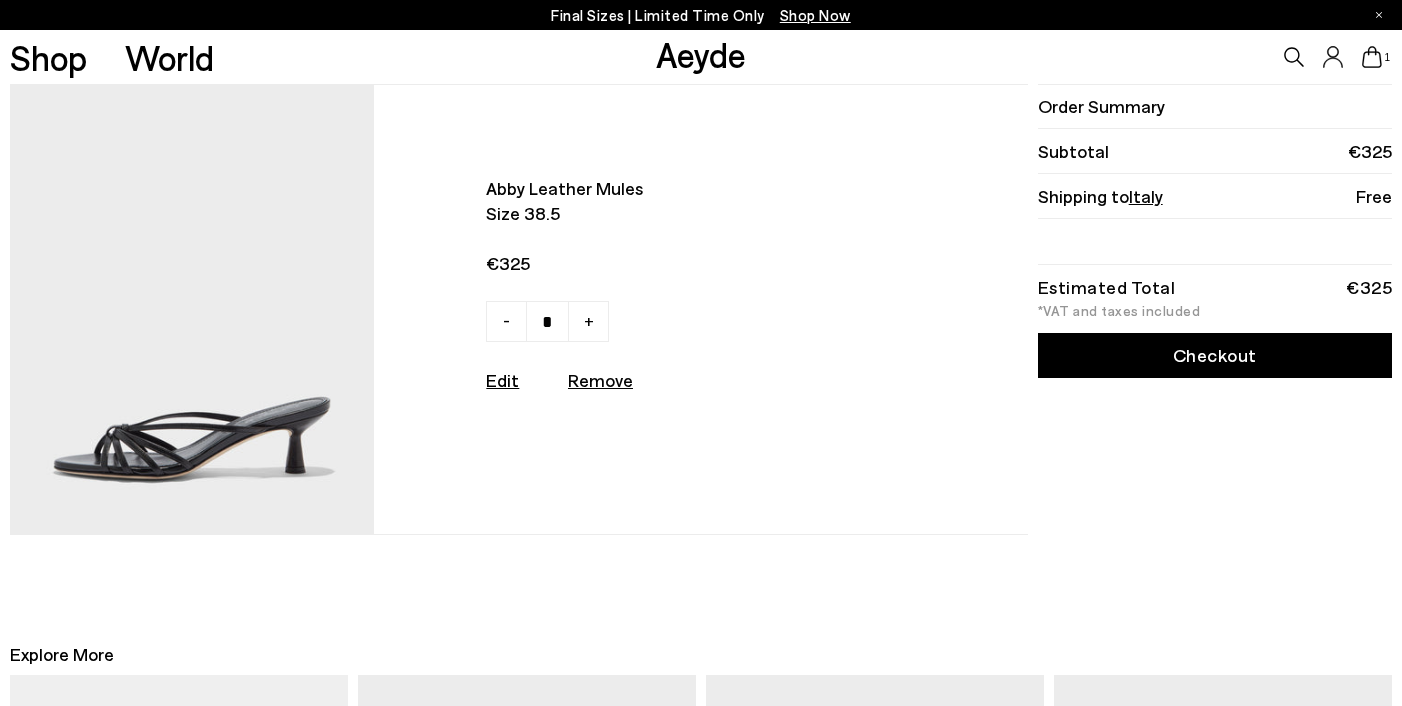 click at bounding box center (192, 309) 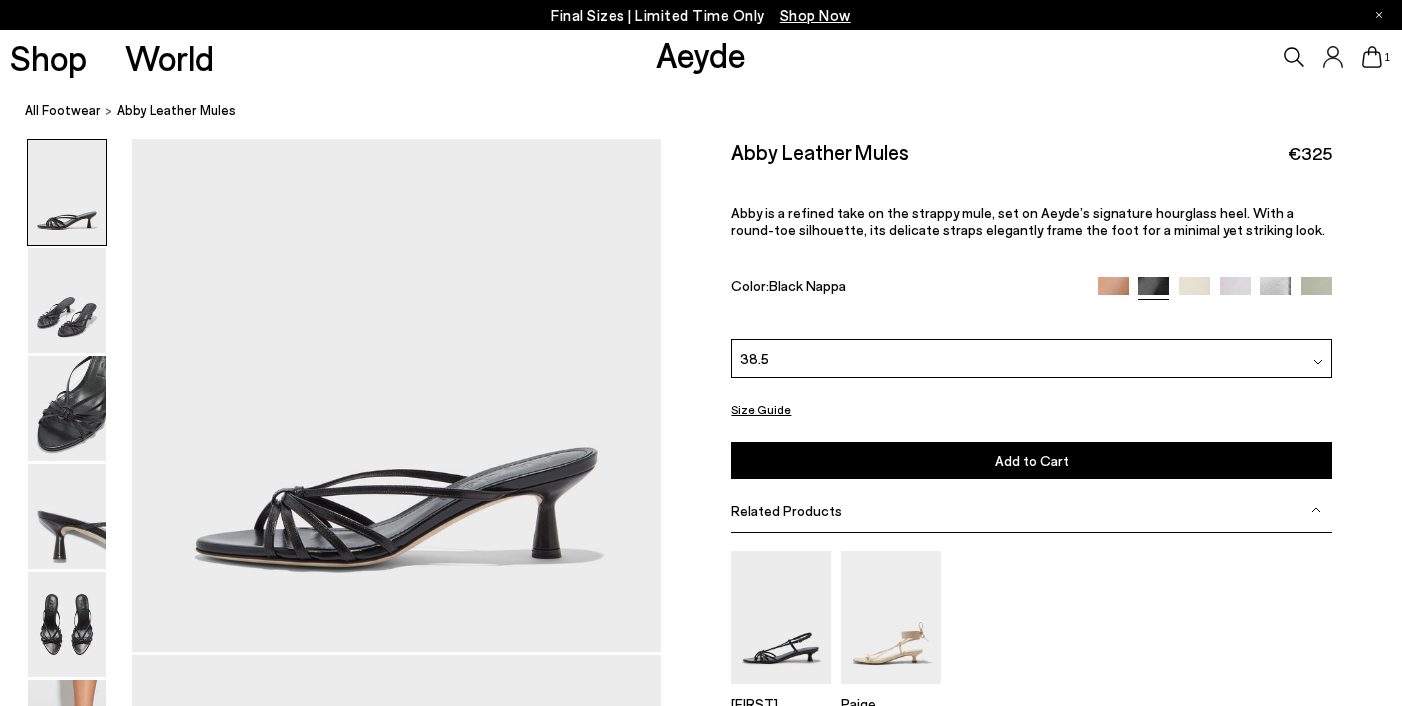 scroll, scrollTop: 0, scrollLeft: 0, axis: both 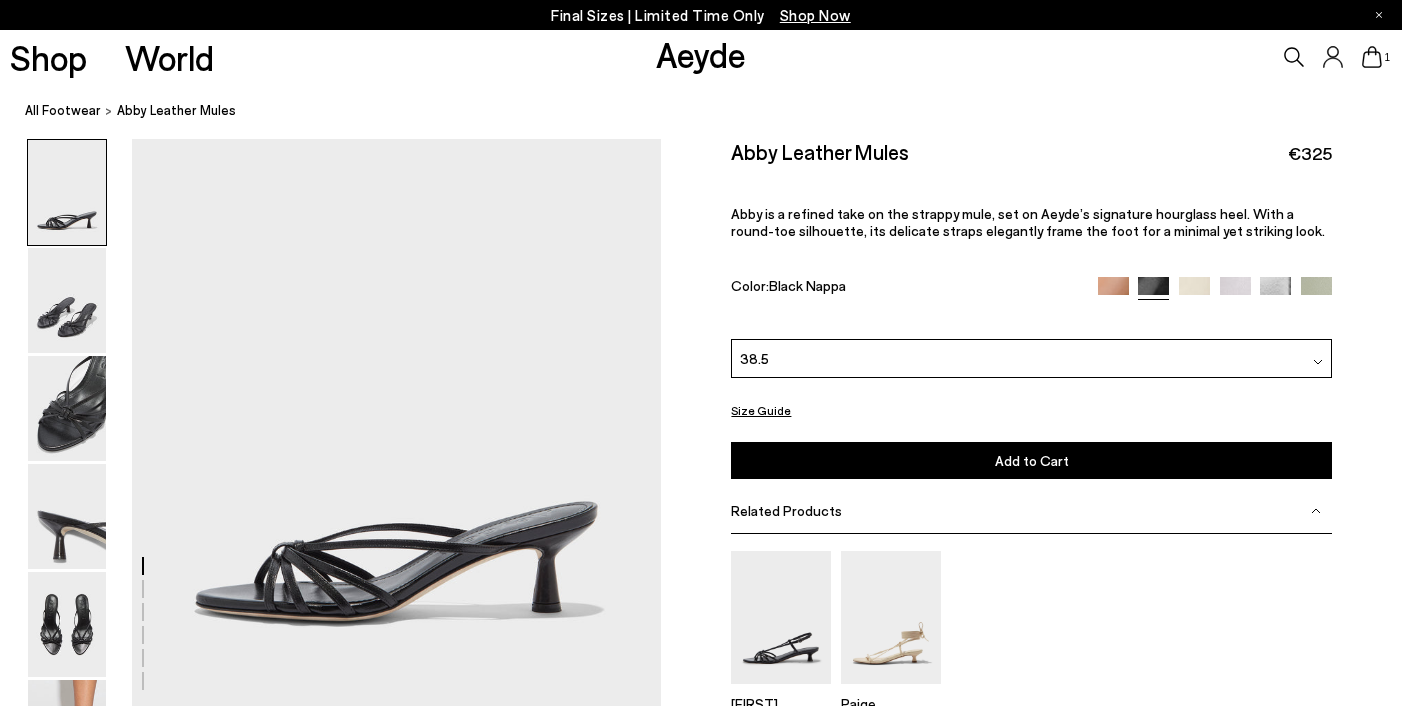 click 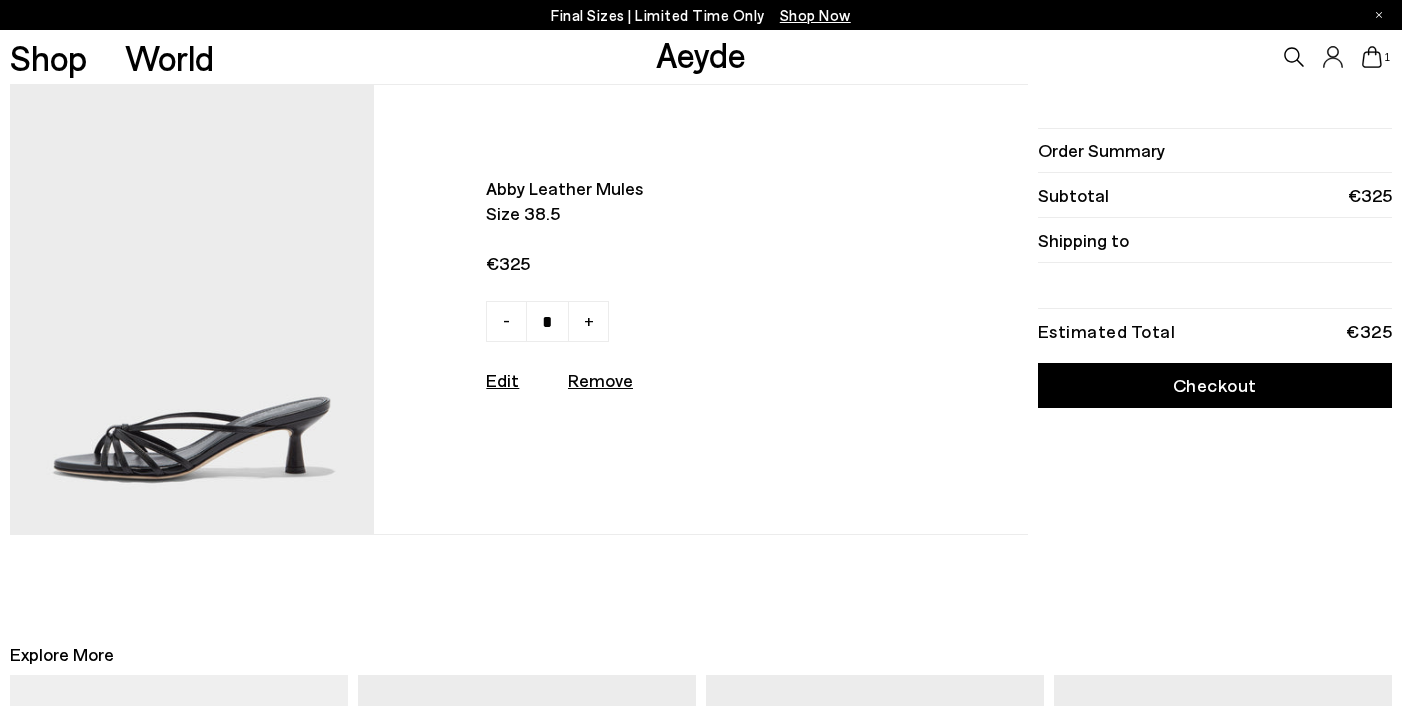 scroll, scrollTop: 0, scrollLeft: 0, axis: both 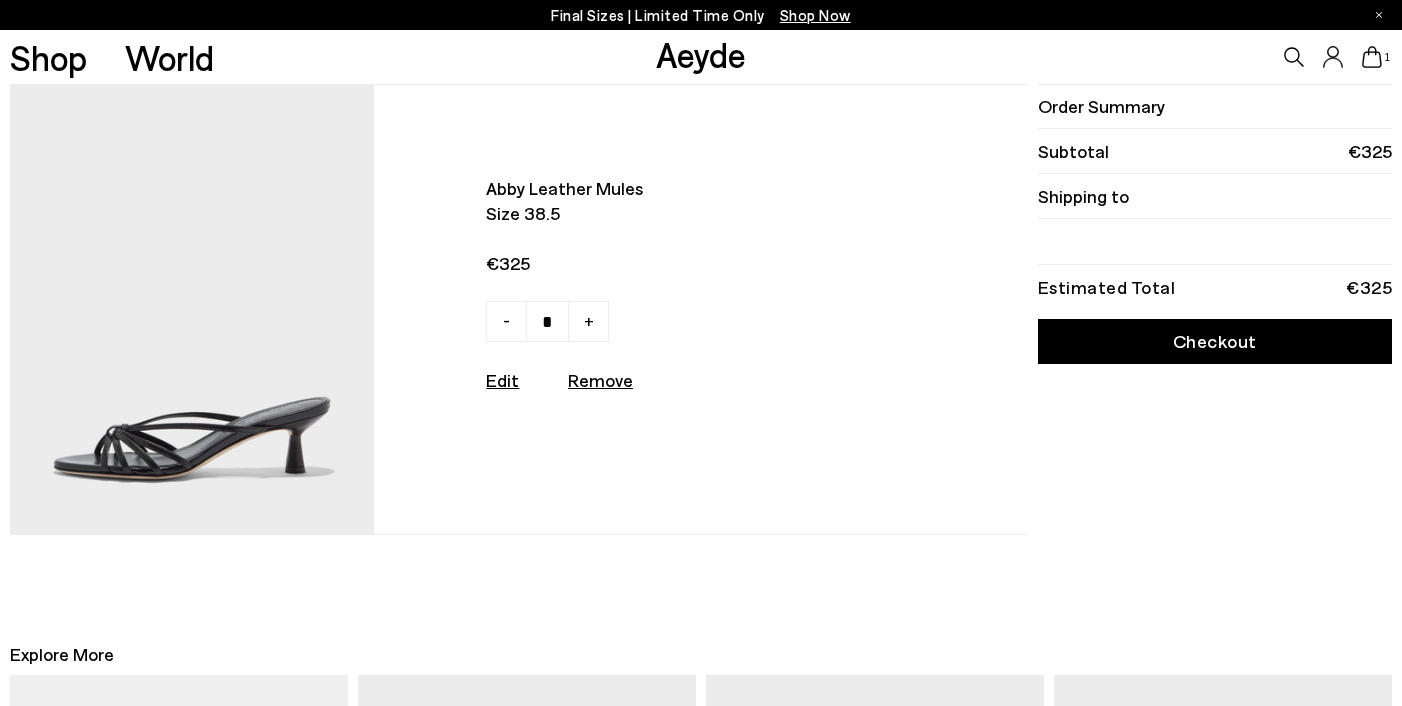 click on "Checkout" at bounding box center [1215, 341] 